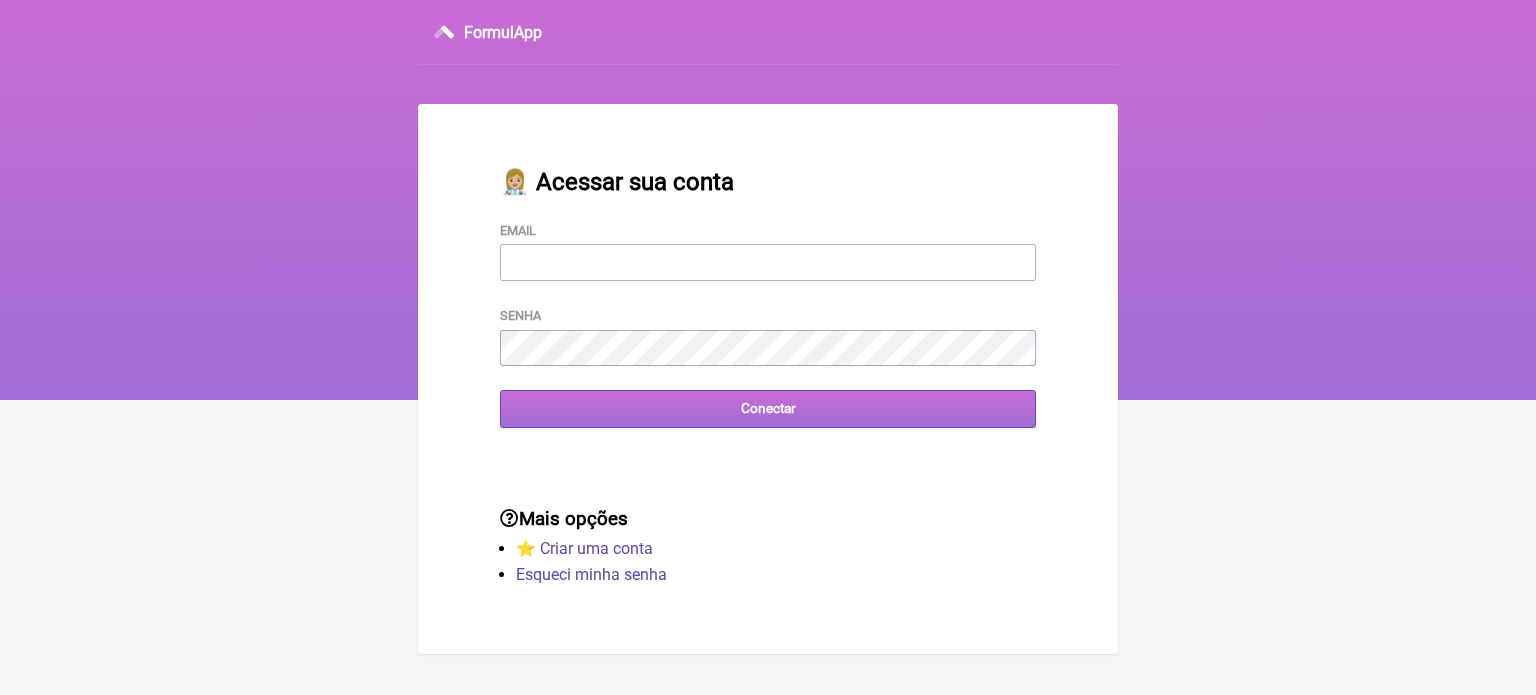 scroll, scrollTop: 0, scrollLeft: 0, axis: both 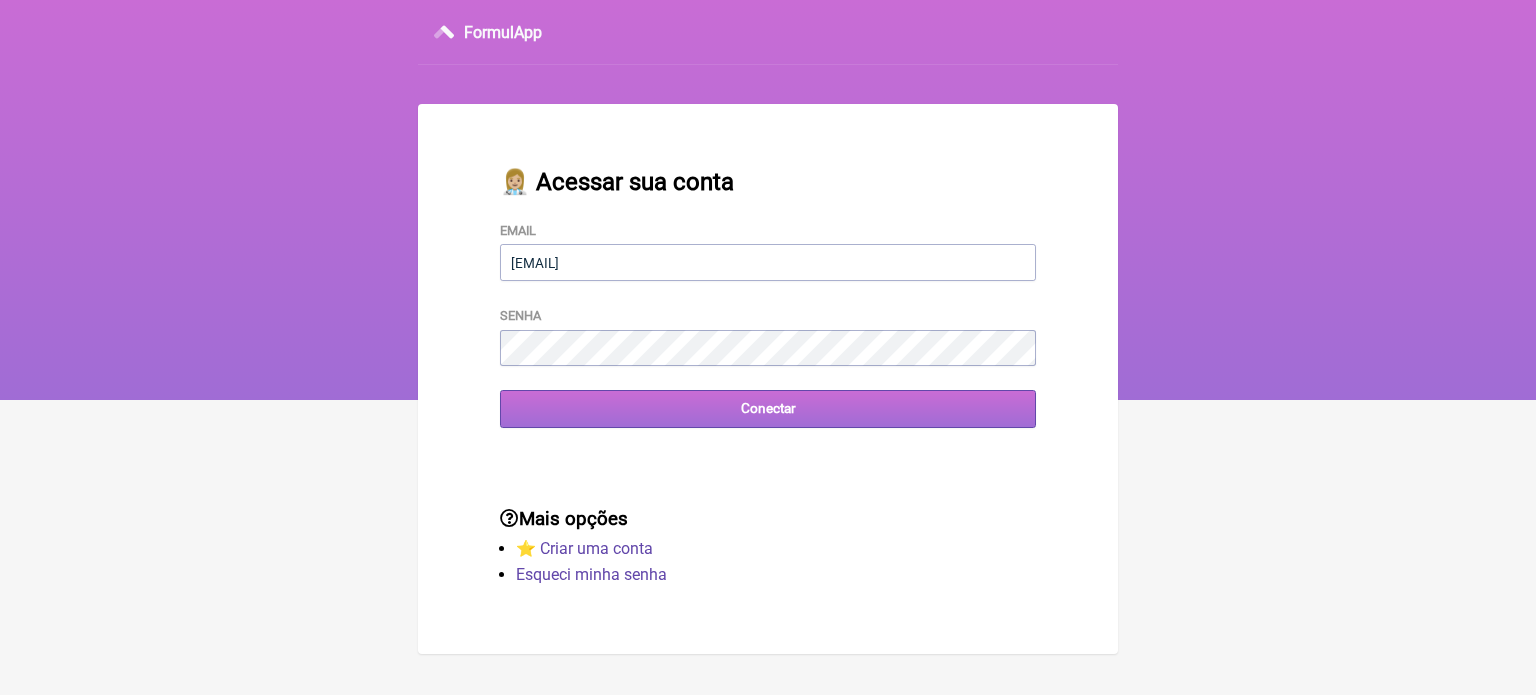click on "Conectar" at bounding box center (768, 408) 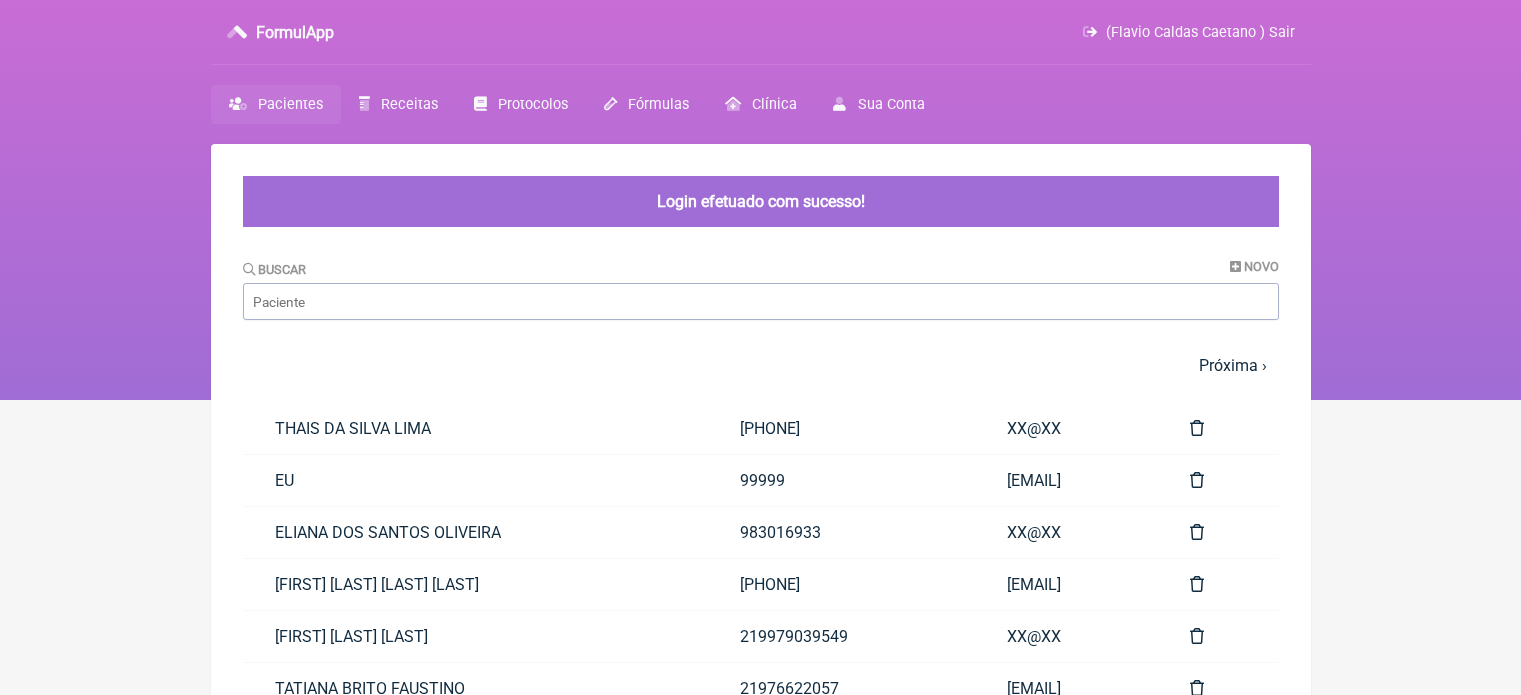 scroll, scrollTop: 0, scrollLeft: 0, axis: both 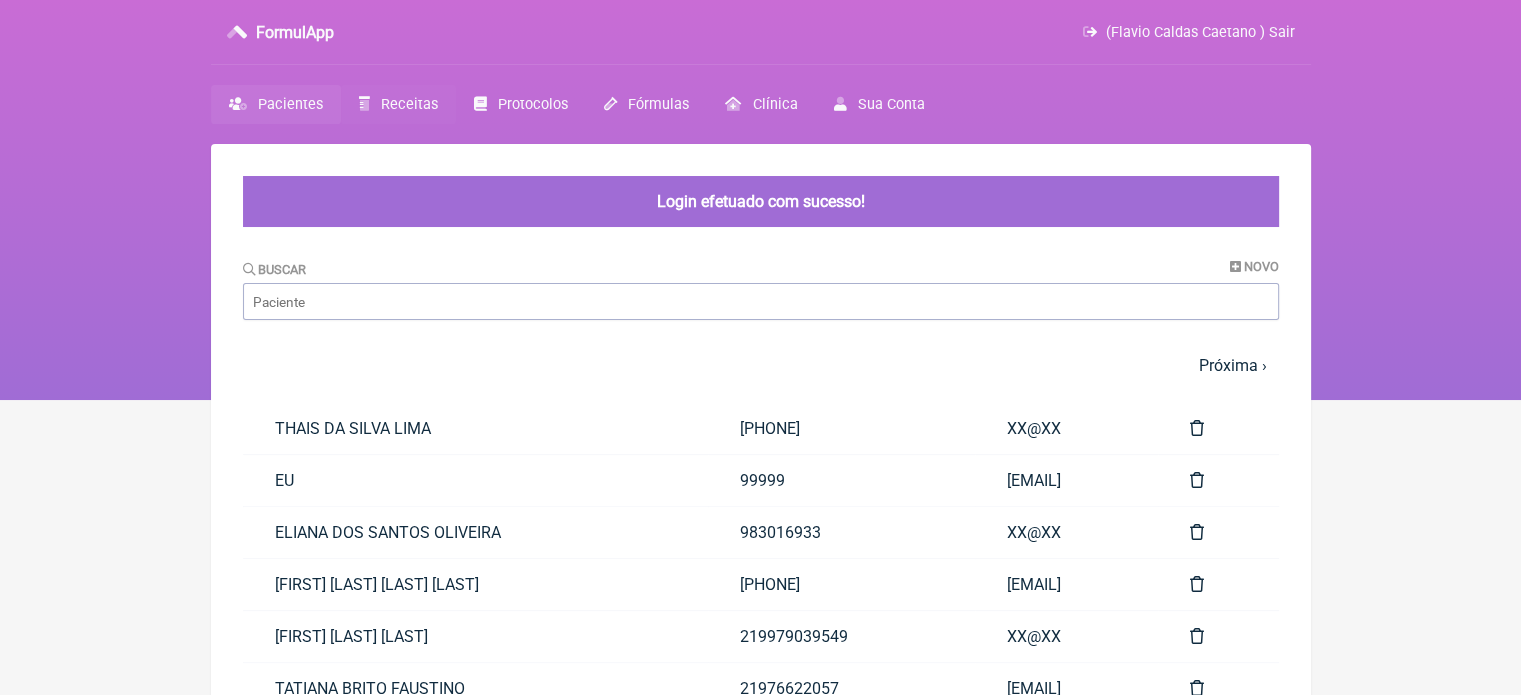 click on "Receitas" at bounding box center (409, 104) 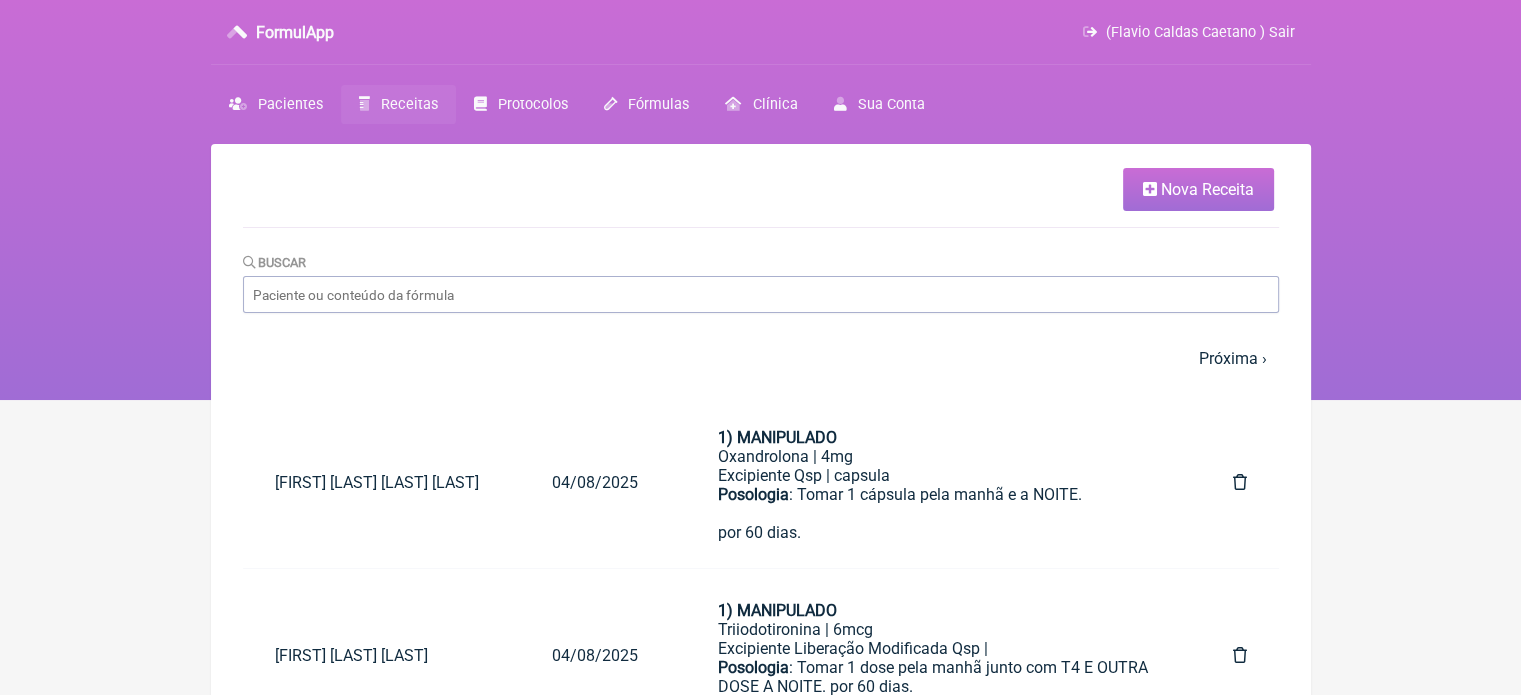 click on "Nova Receita" at bounding box center (1207, 189) 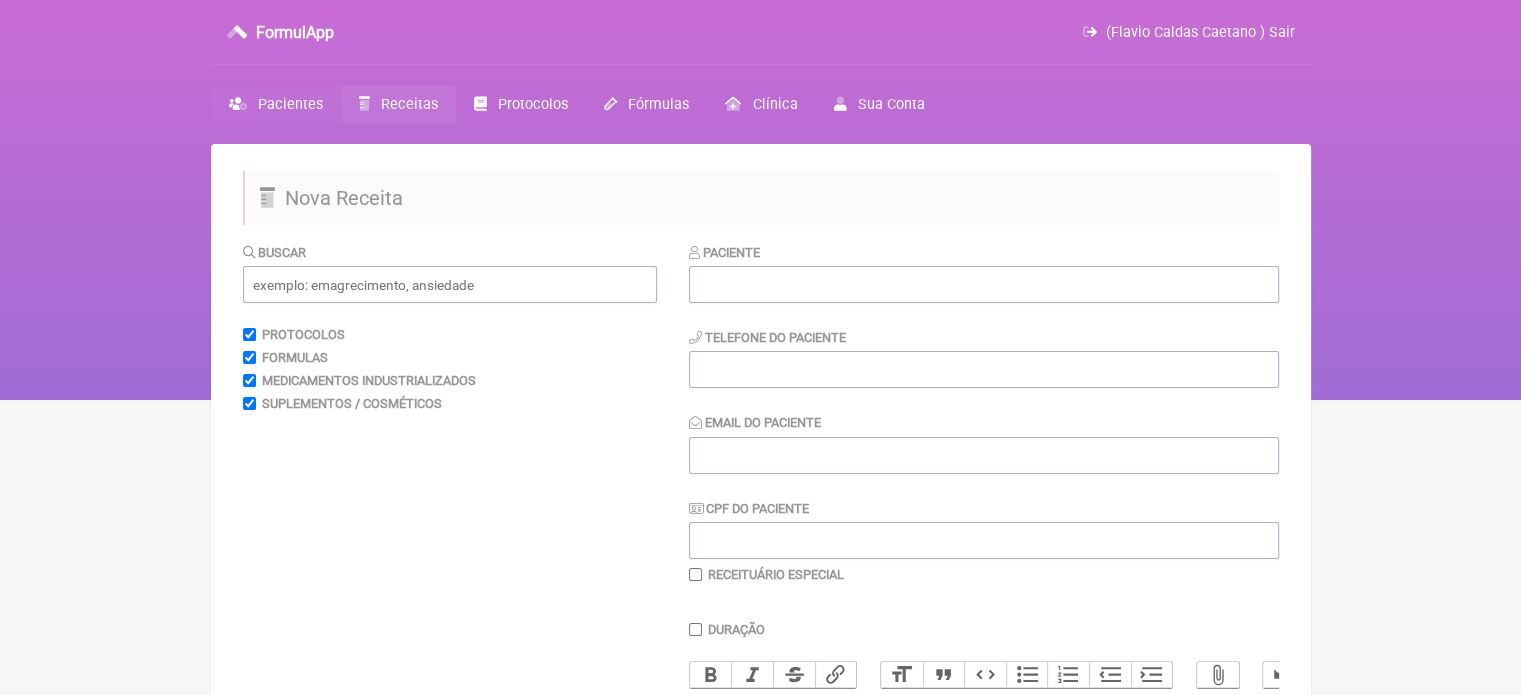 click on "Pacientes" at bounding box center (290, 104) 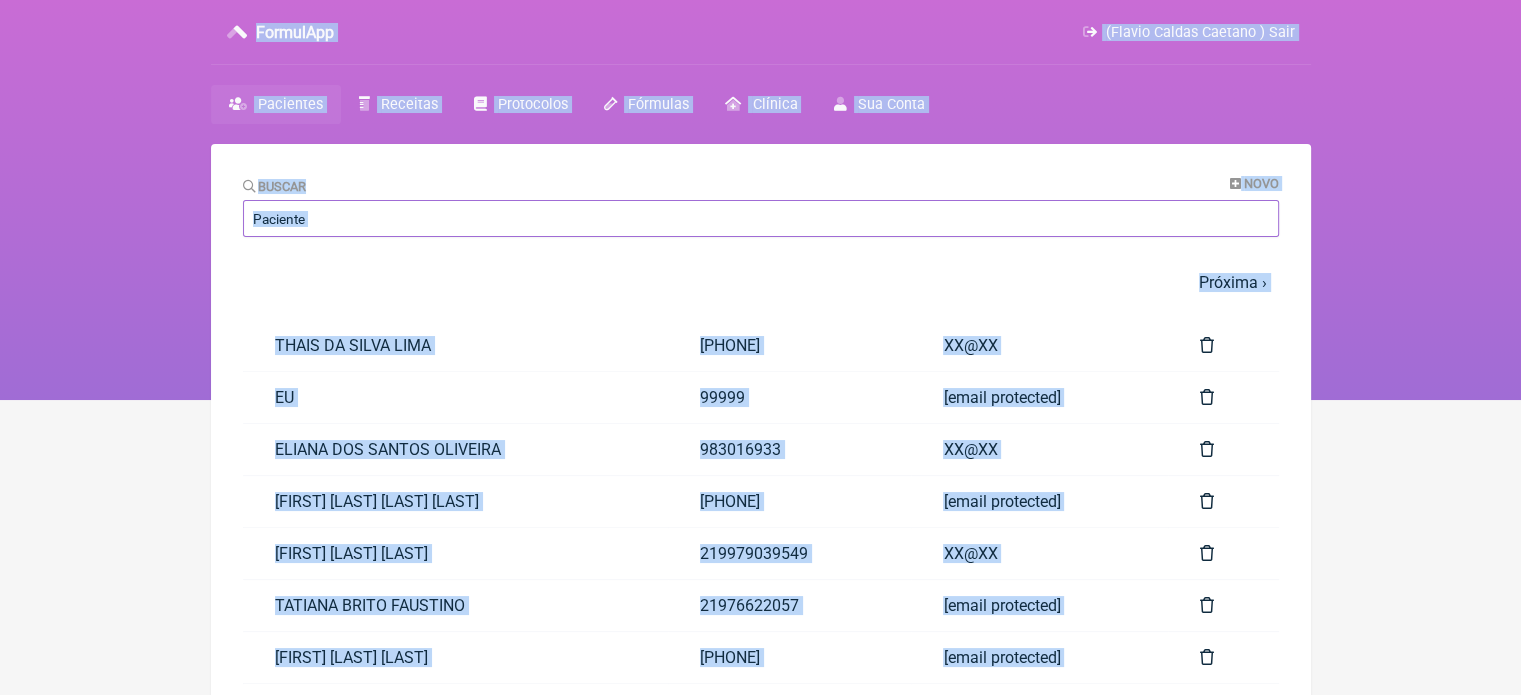 click on "Buscar" at bounding box center [761, 218] 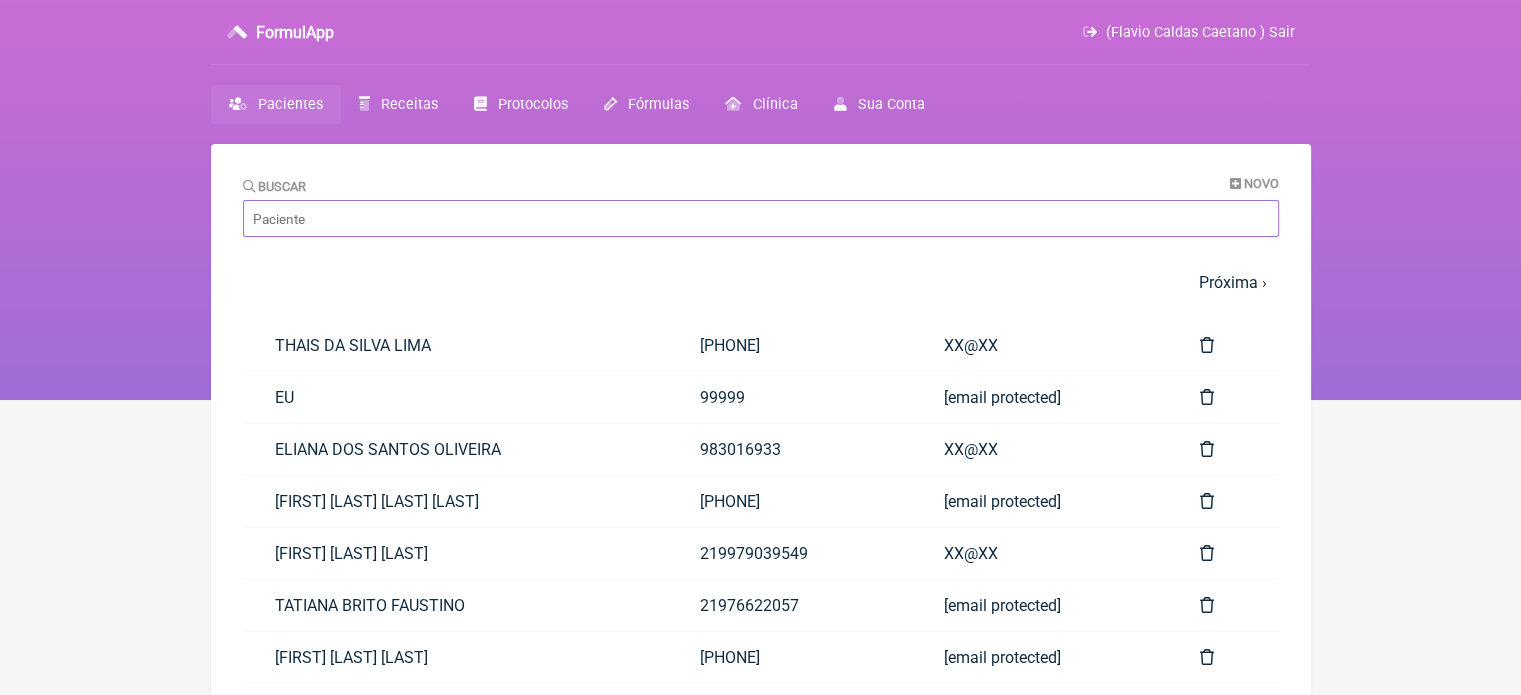 paste on "[FIRST] [LAST] [LAST] [LAST]" 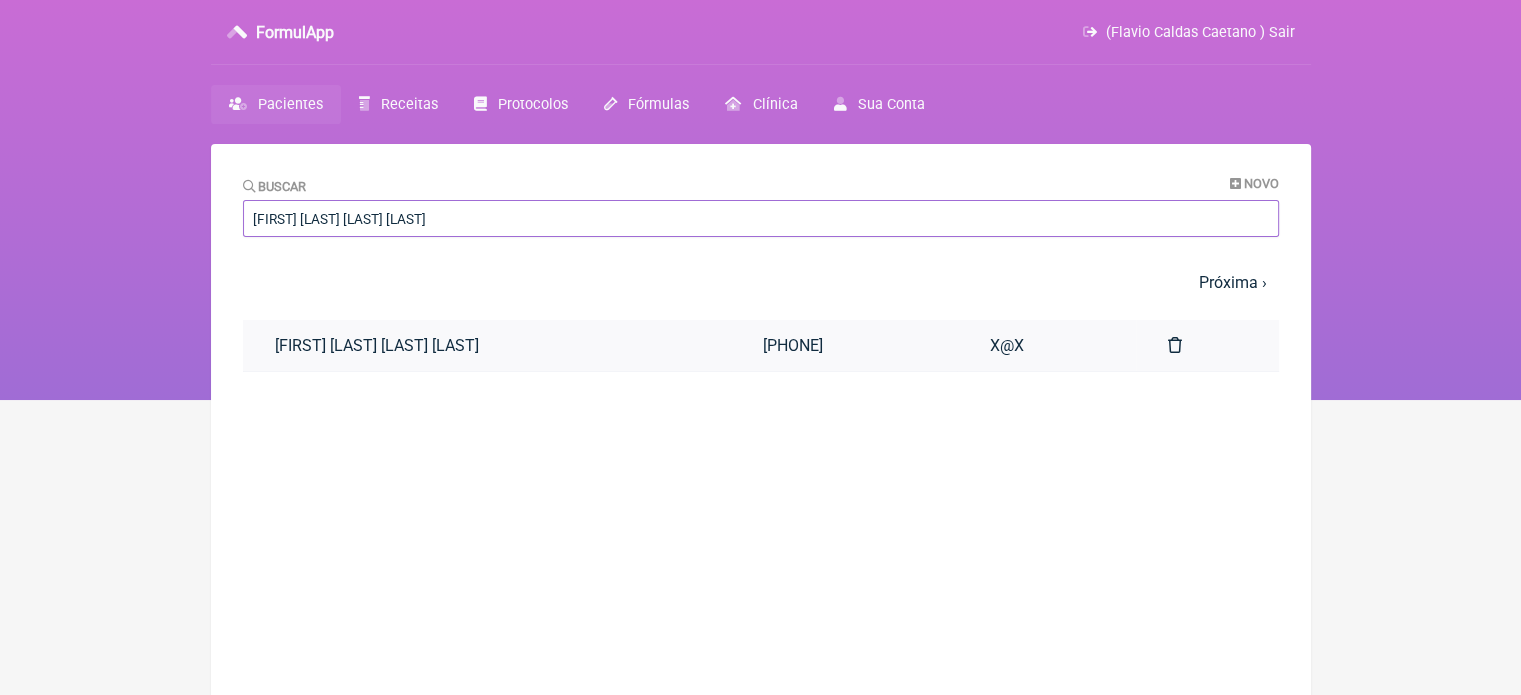 type on "[FIRST] [LAST] [LAST] [LAST]" 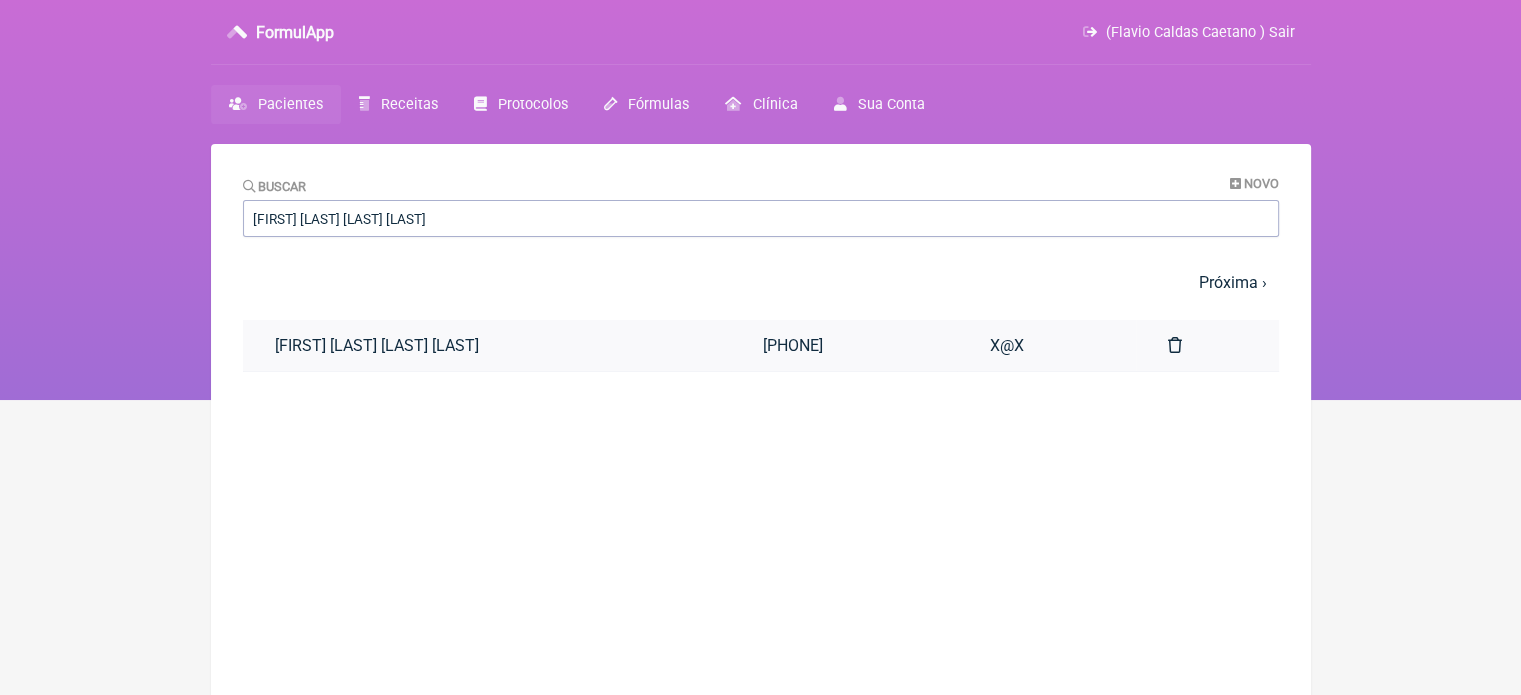click on "[FIRST] [LAST] [LAST] [LAST]" at bounding box center [487, 345] 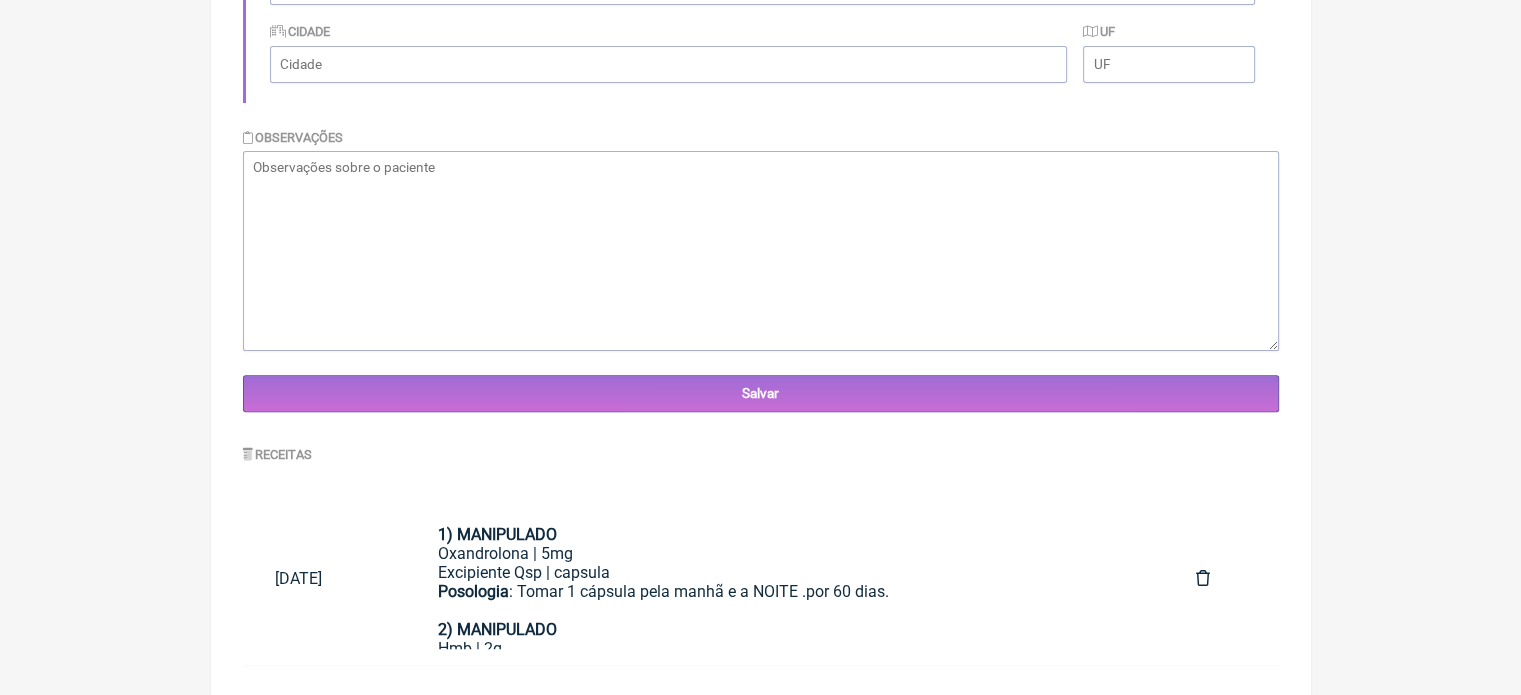 scroll, scrollTop: 800, scrollLeft: 0, axis: vertical 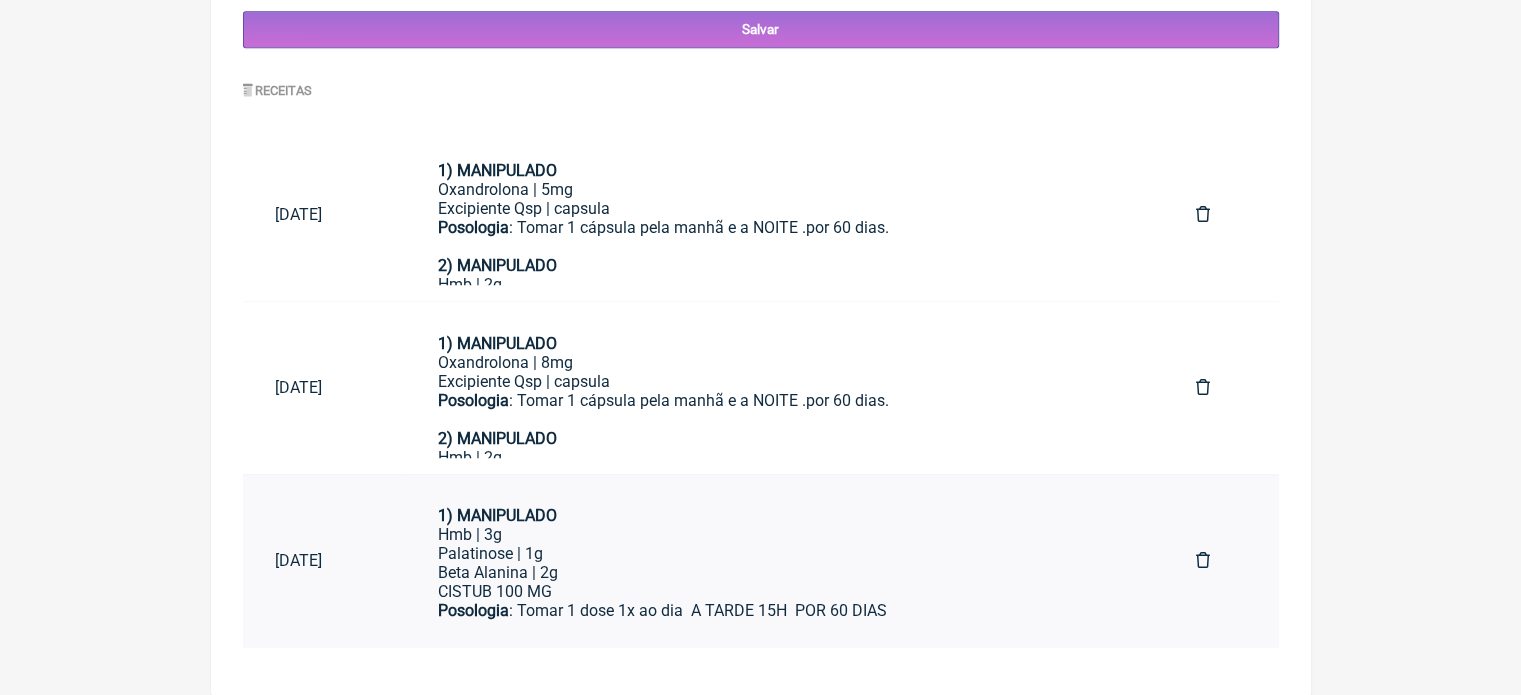 click on "Beta Alanina | 2g CISTUB 100 MG" at bounding box center (785, 582) 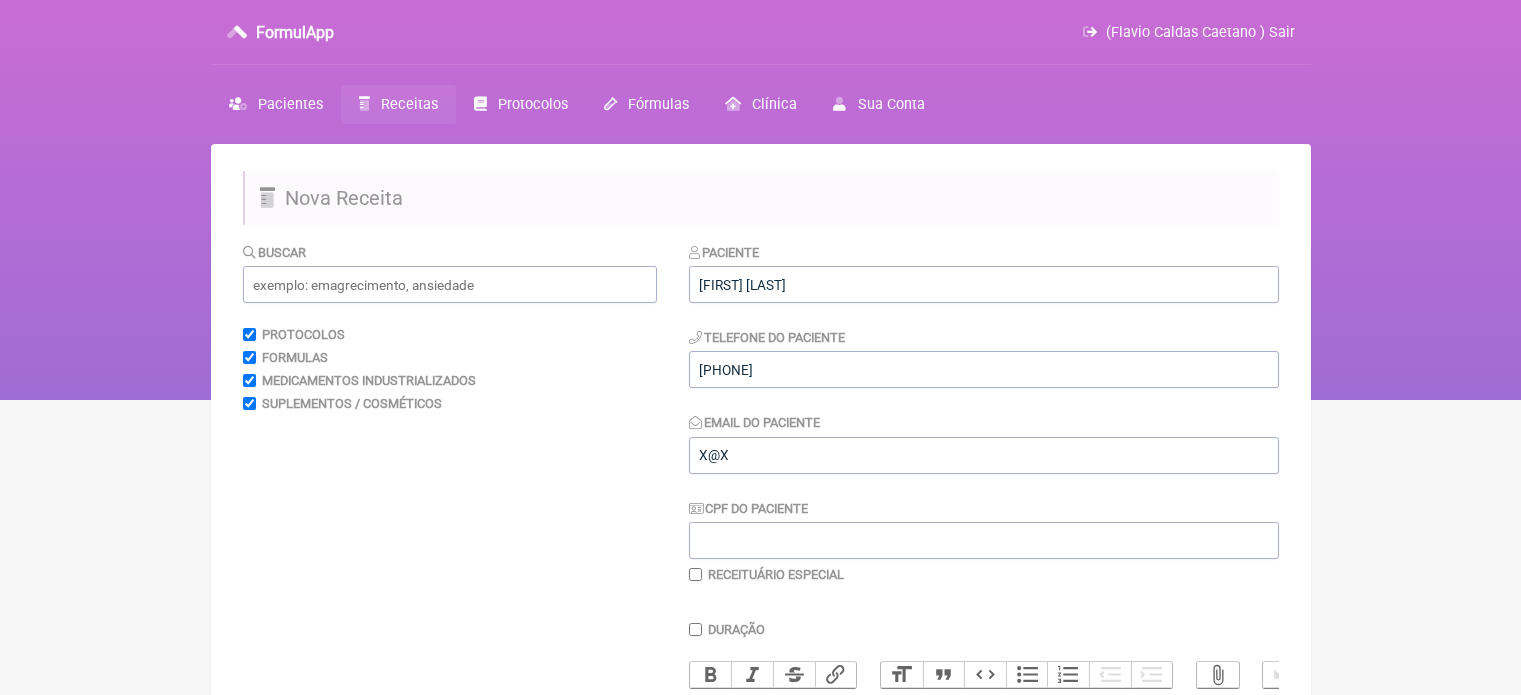 scroll, scrollTop: 0, scrollLeft: 0, axis: both 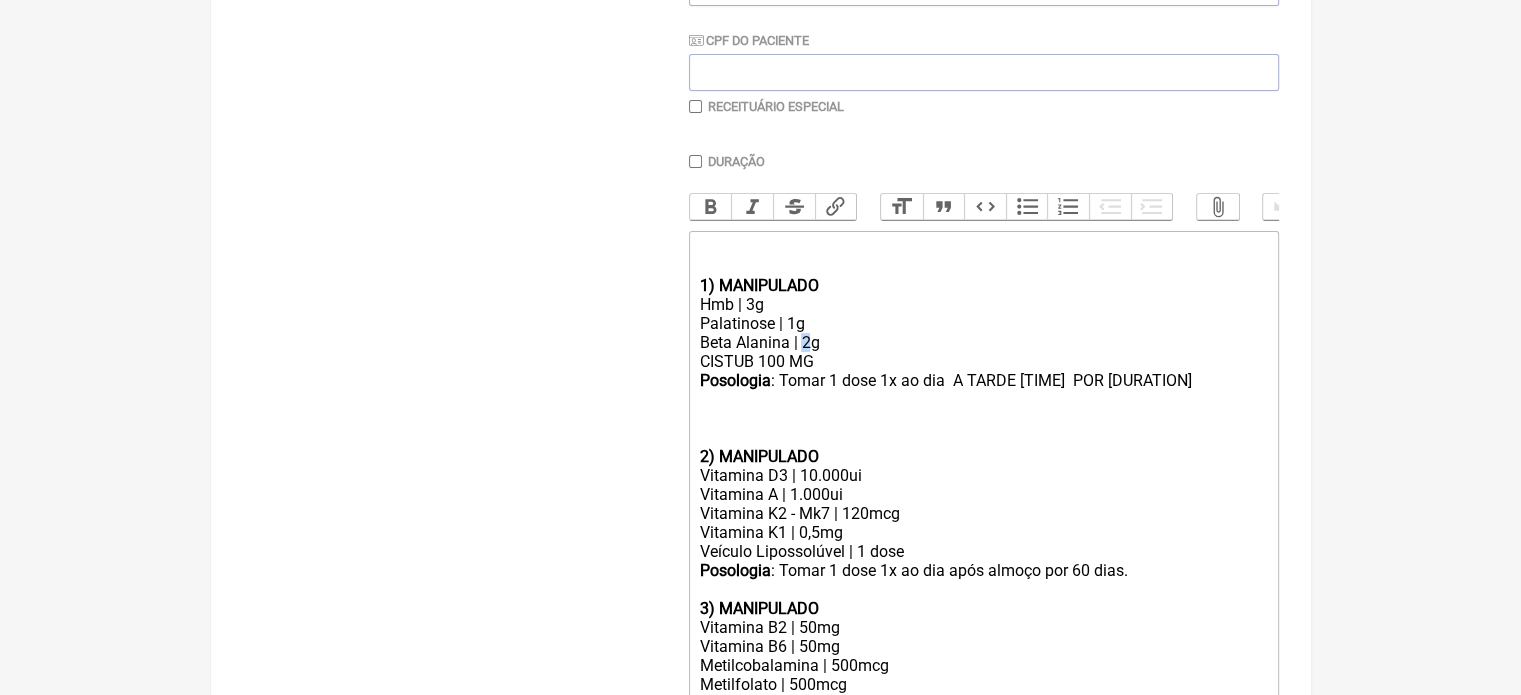 click on "Beta Alanina | 2g CISTUB 100 MG" 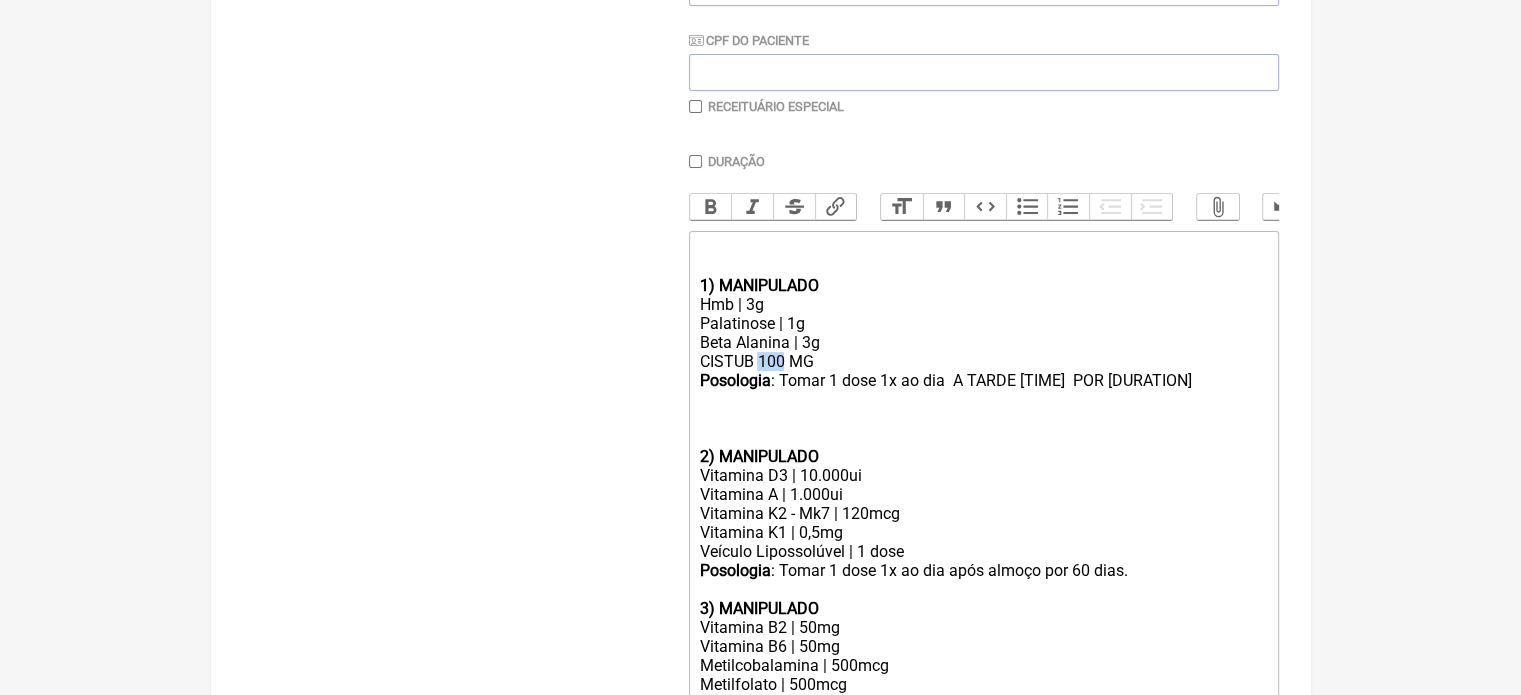 drag, startPoint x: 785, startPoint y: 380, endPoint x: 758, endPoint y: 379, distance: 27.018513 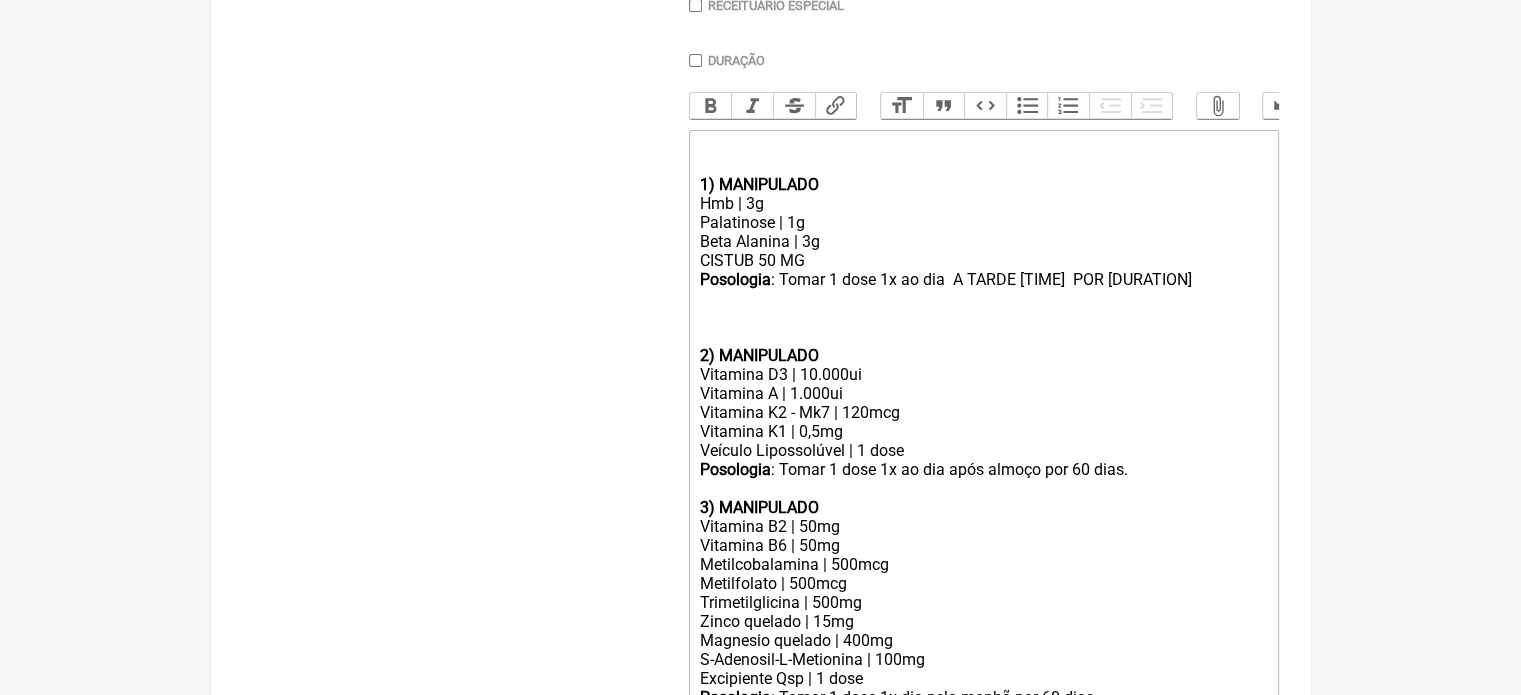 scroll, scrollTop: 668, scrollLeft: 0, axis: vertical 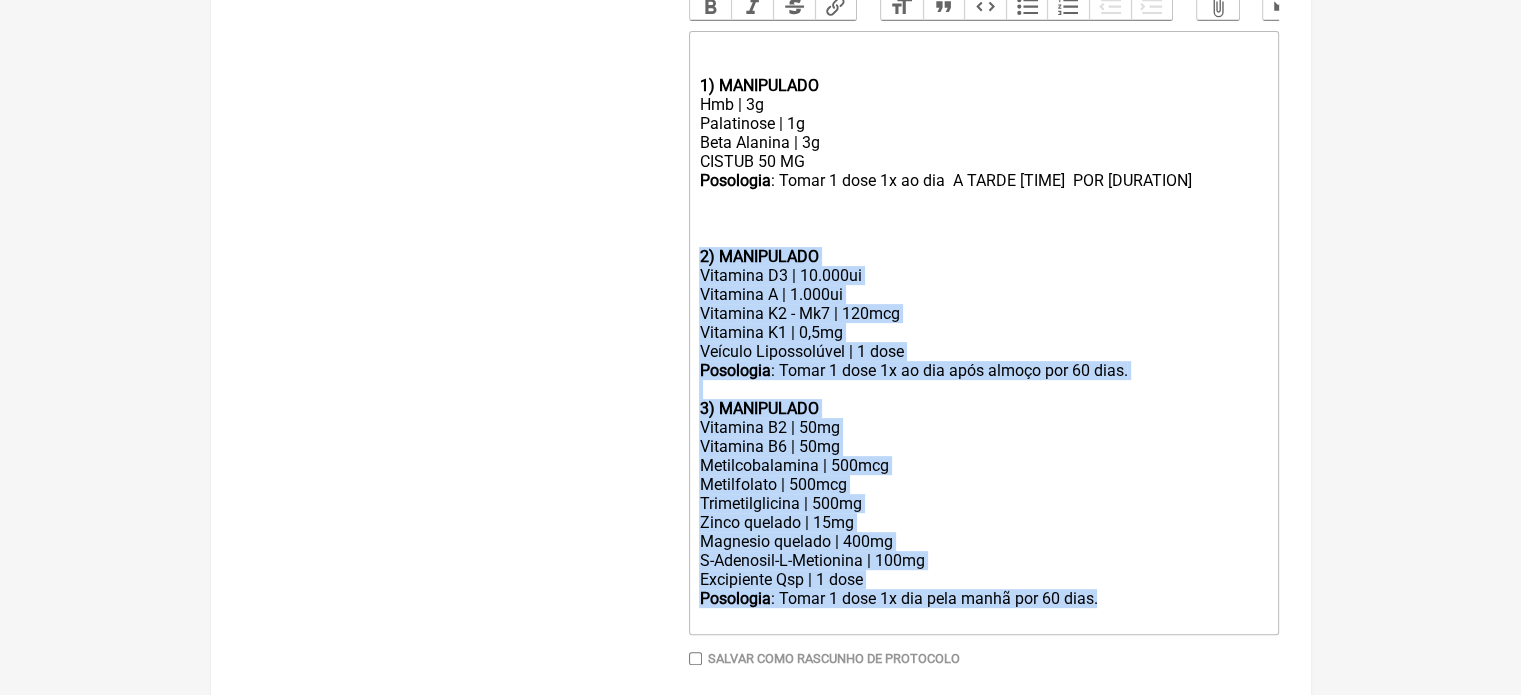 drag, startPoint x: 1031, startPoint y: 616, endPoint x: 694, endPoint y: 274, distance: 480.13852 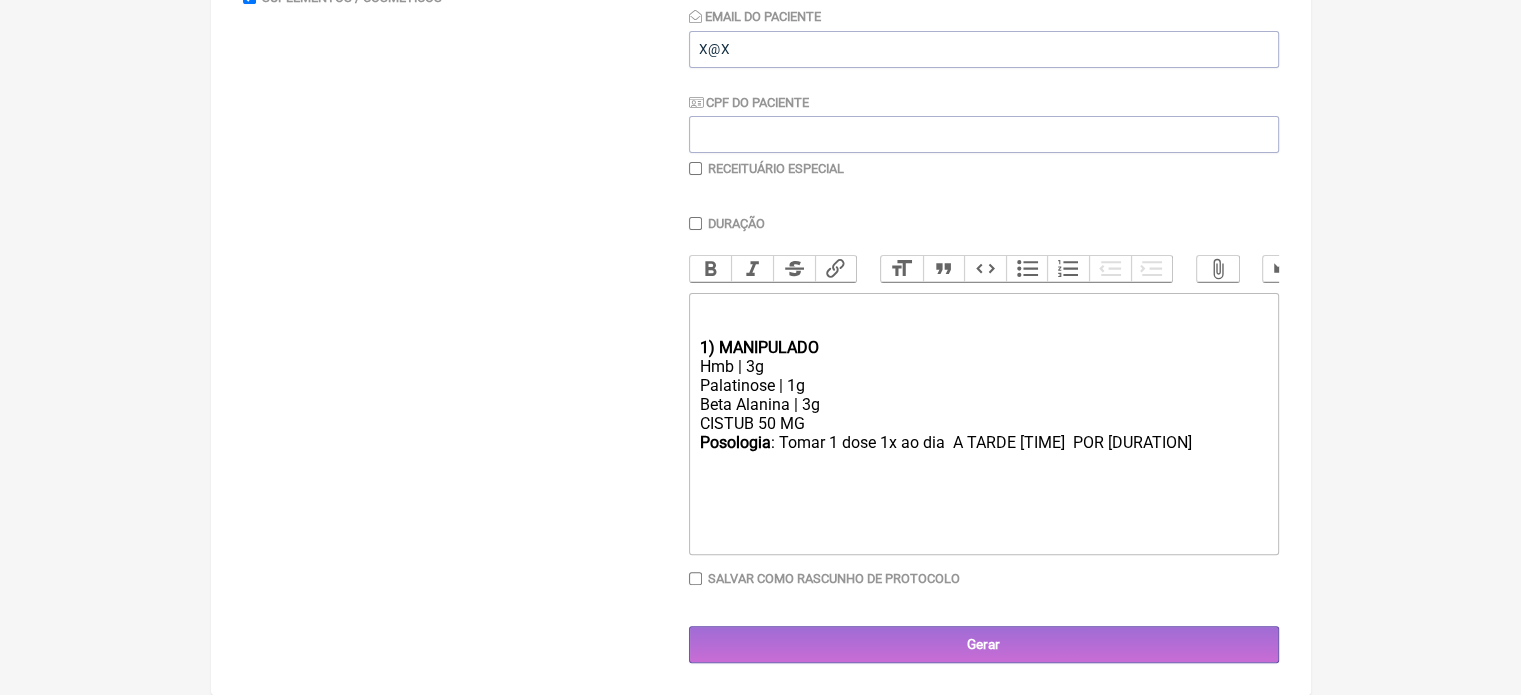 scroll, scrollTop: 423, scrollLeft: 0, axis: vertical 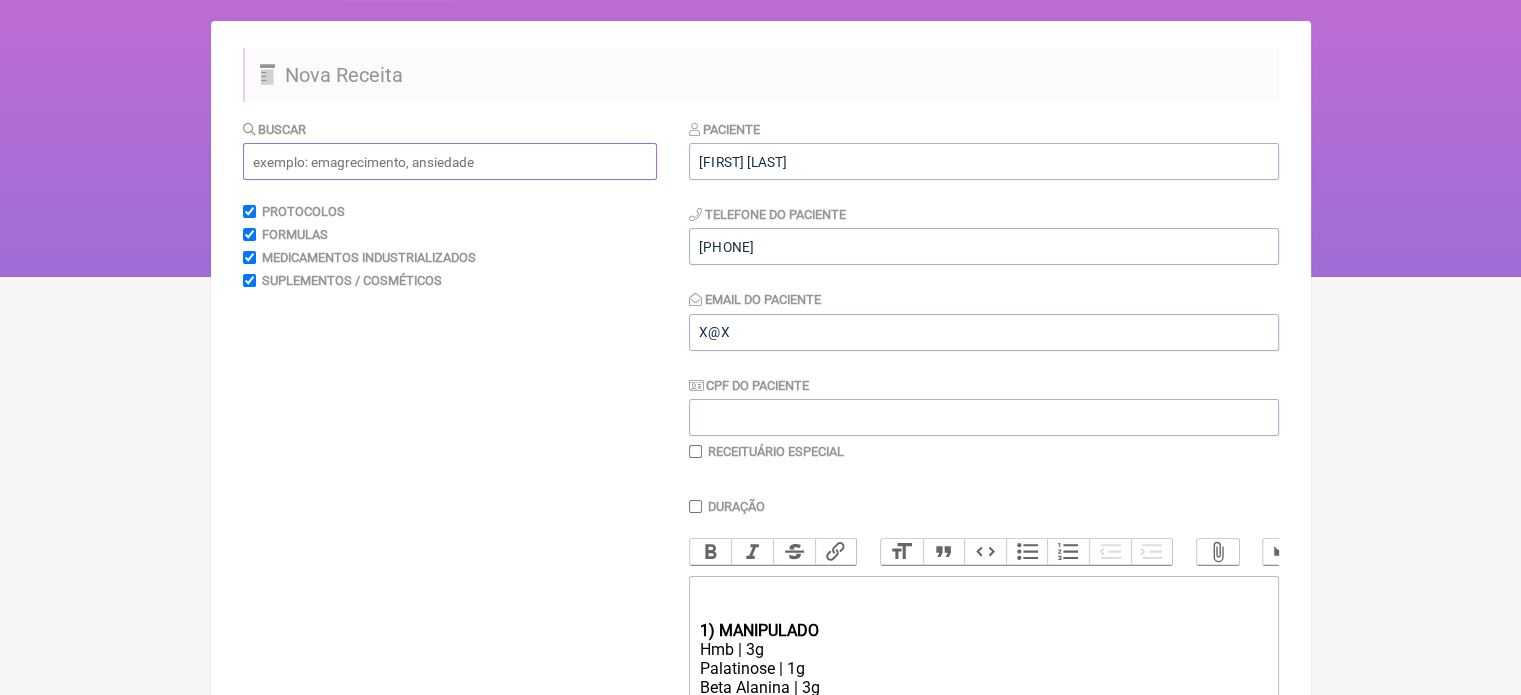 click at bounding box center [450, 161] 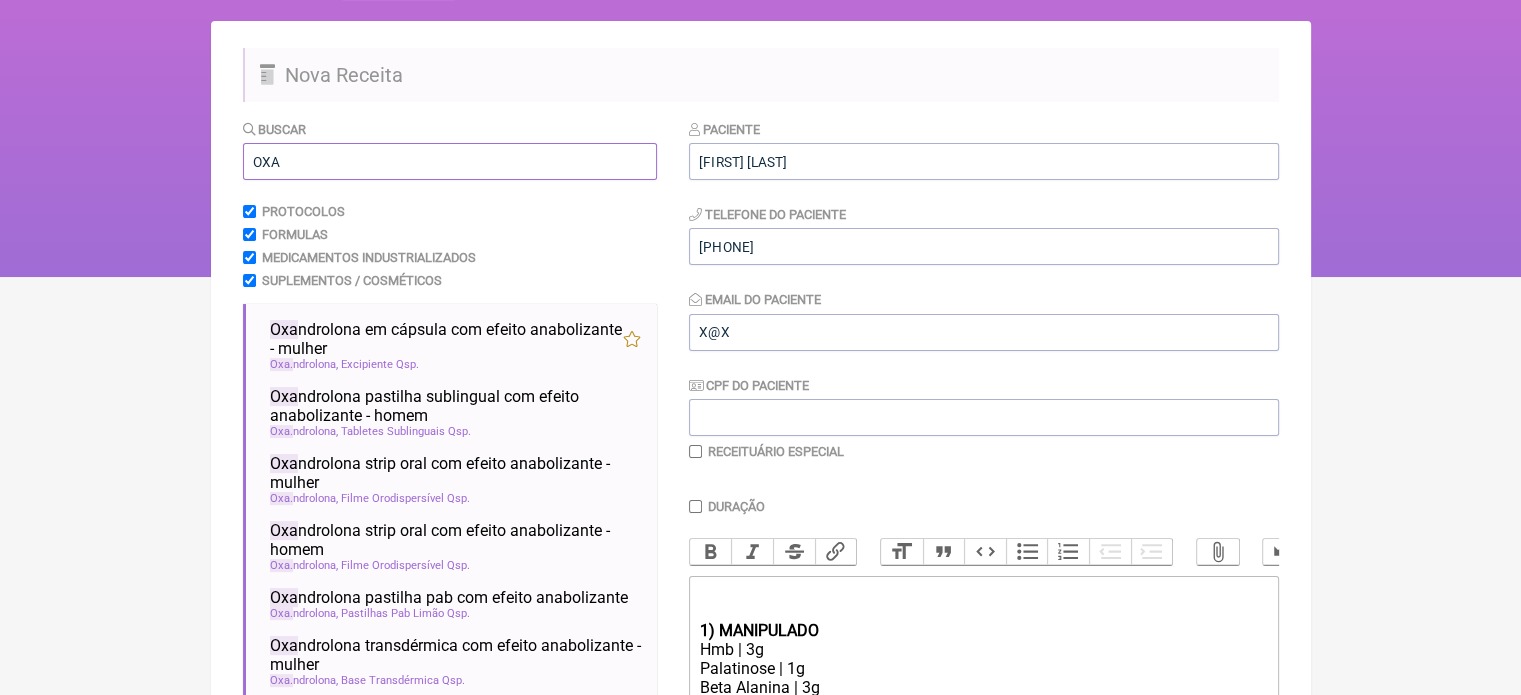type on "OXA" 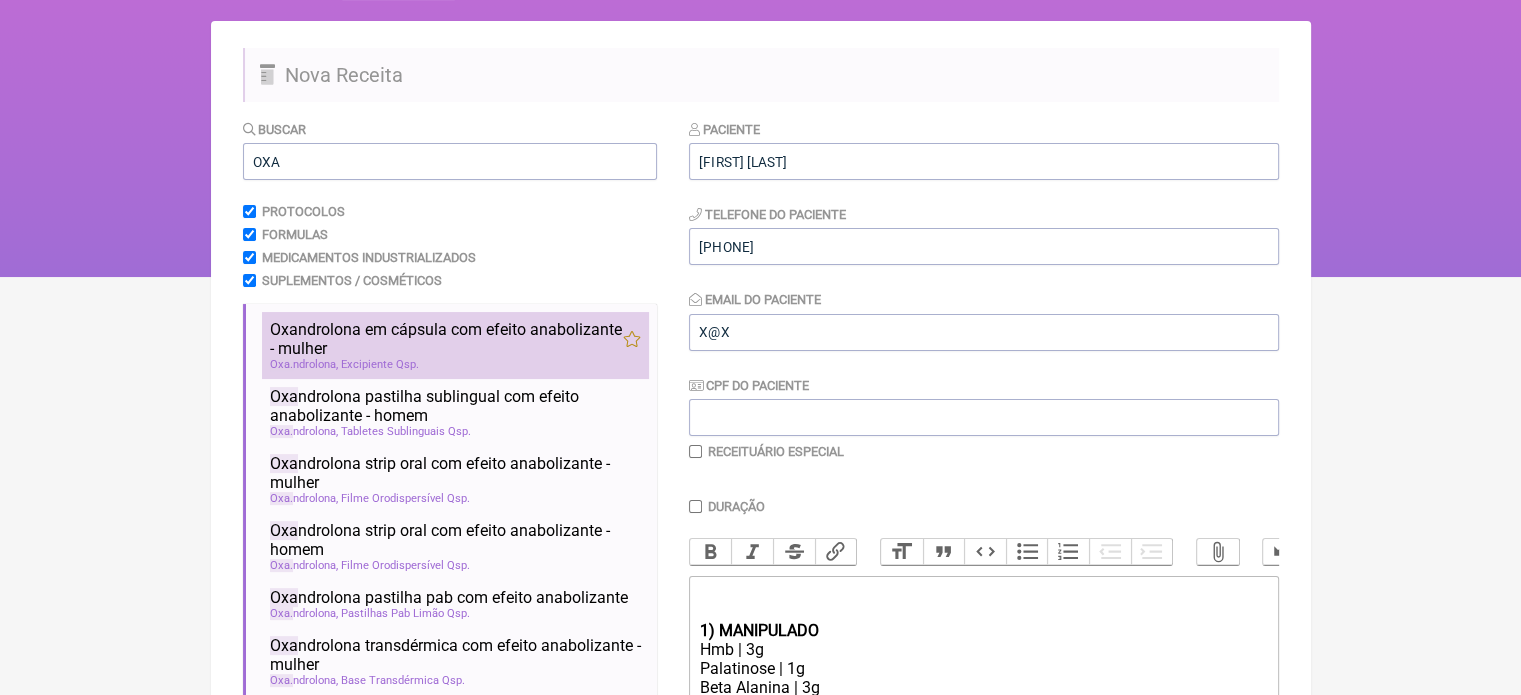 click on "Oxa ndrolona em cápsula com efeito anabolizante - mulher" at bounding box center (446, 339) 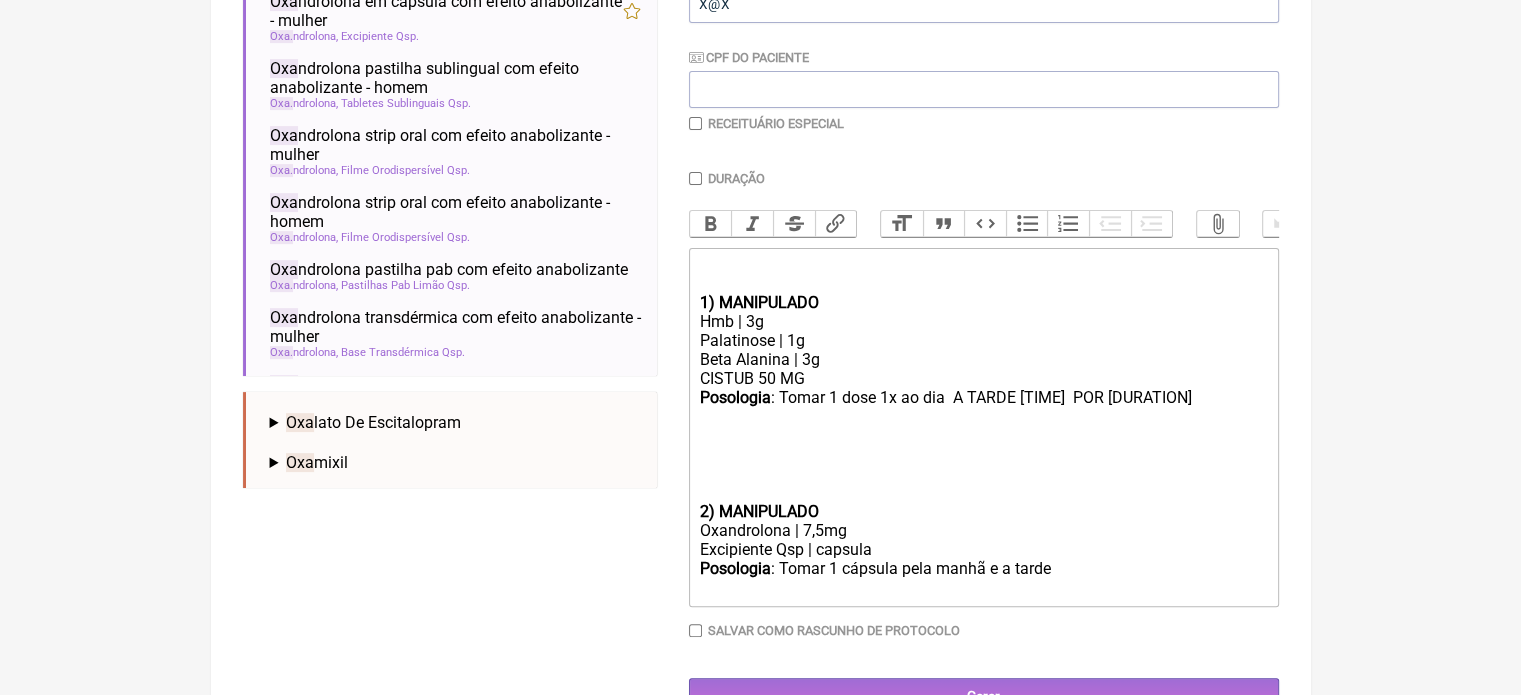 scroll, scrollTop: 521, scrollLeft: 0, axis: vertical 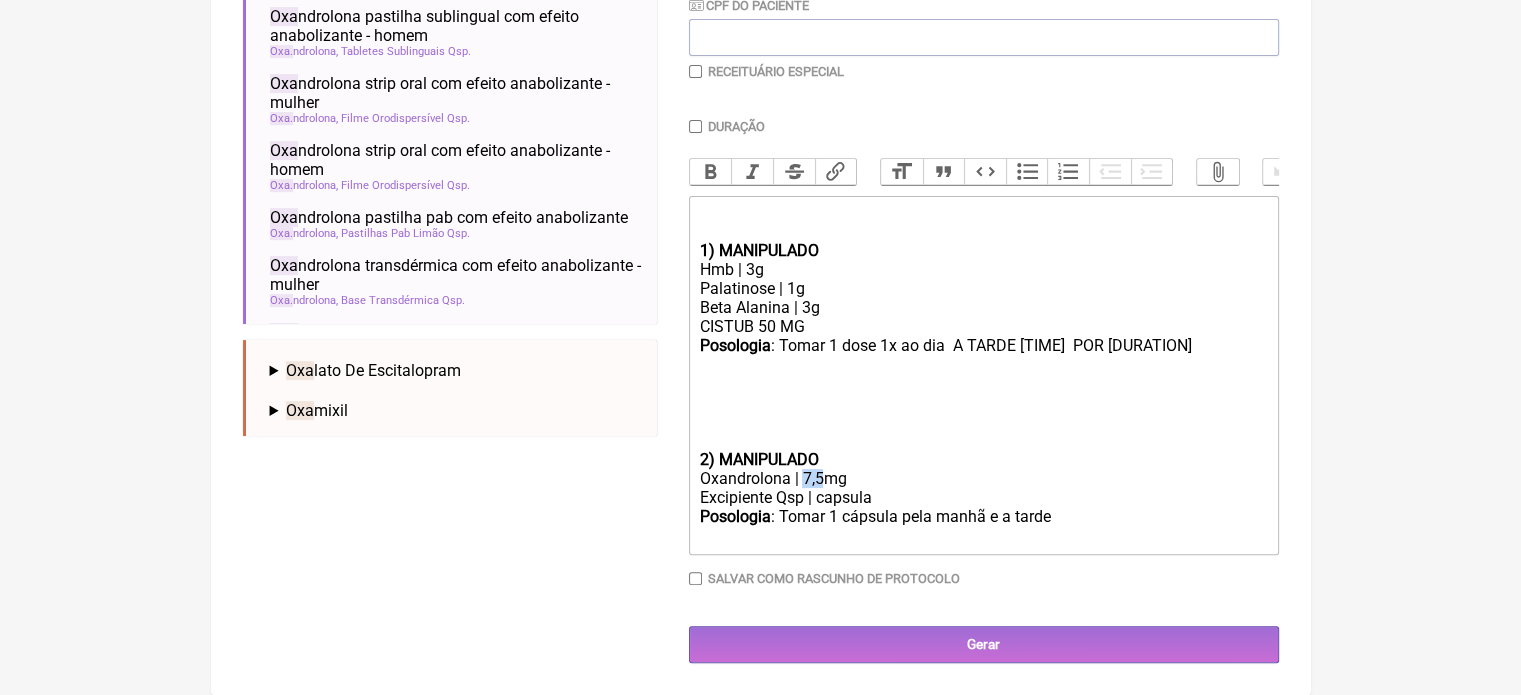 drag, startPoint x: 819, startPoint y: 476, endPoint x: 803, endPoint y: 479, distance: 16.27882 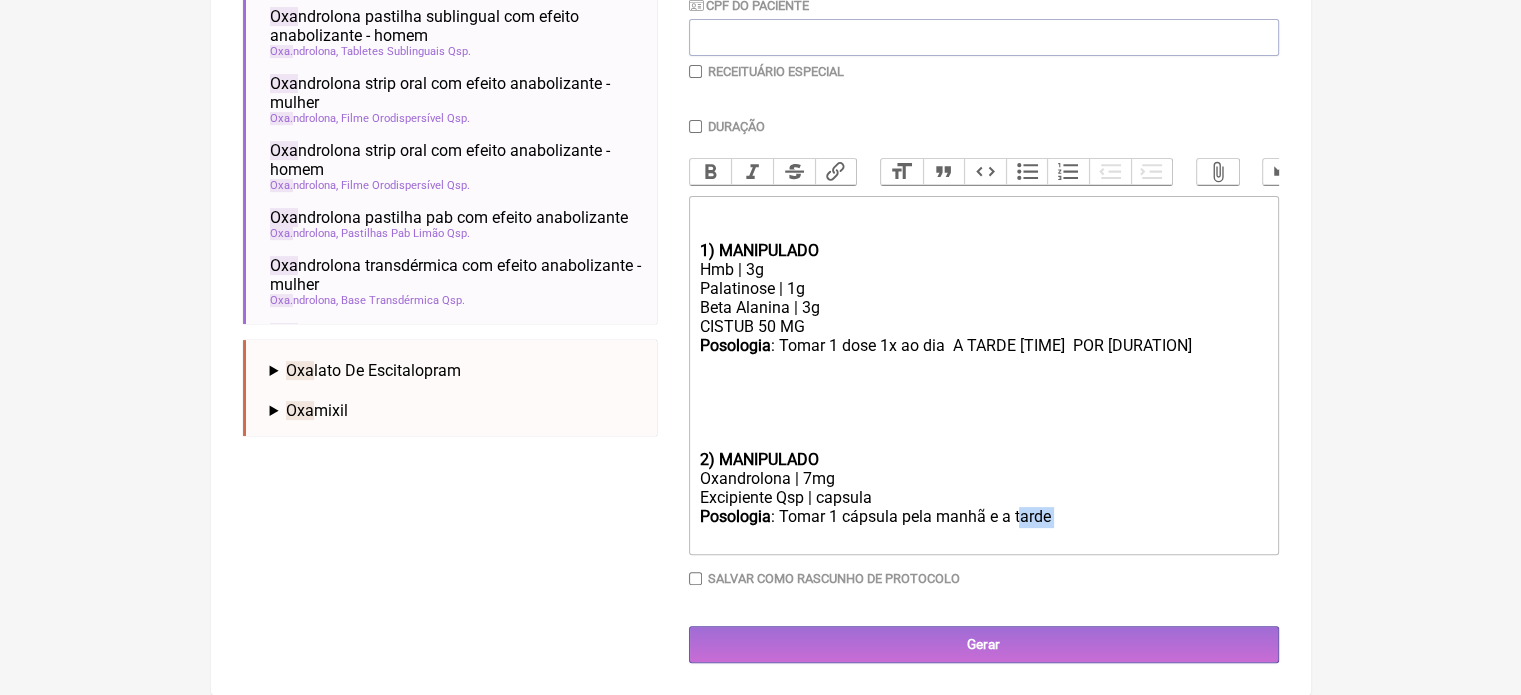 drag, startPoint x: 1052, startPoint y: 525, endPoint x: 1018, endPoint y: 519, distance: 34.525352 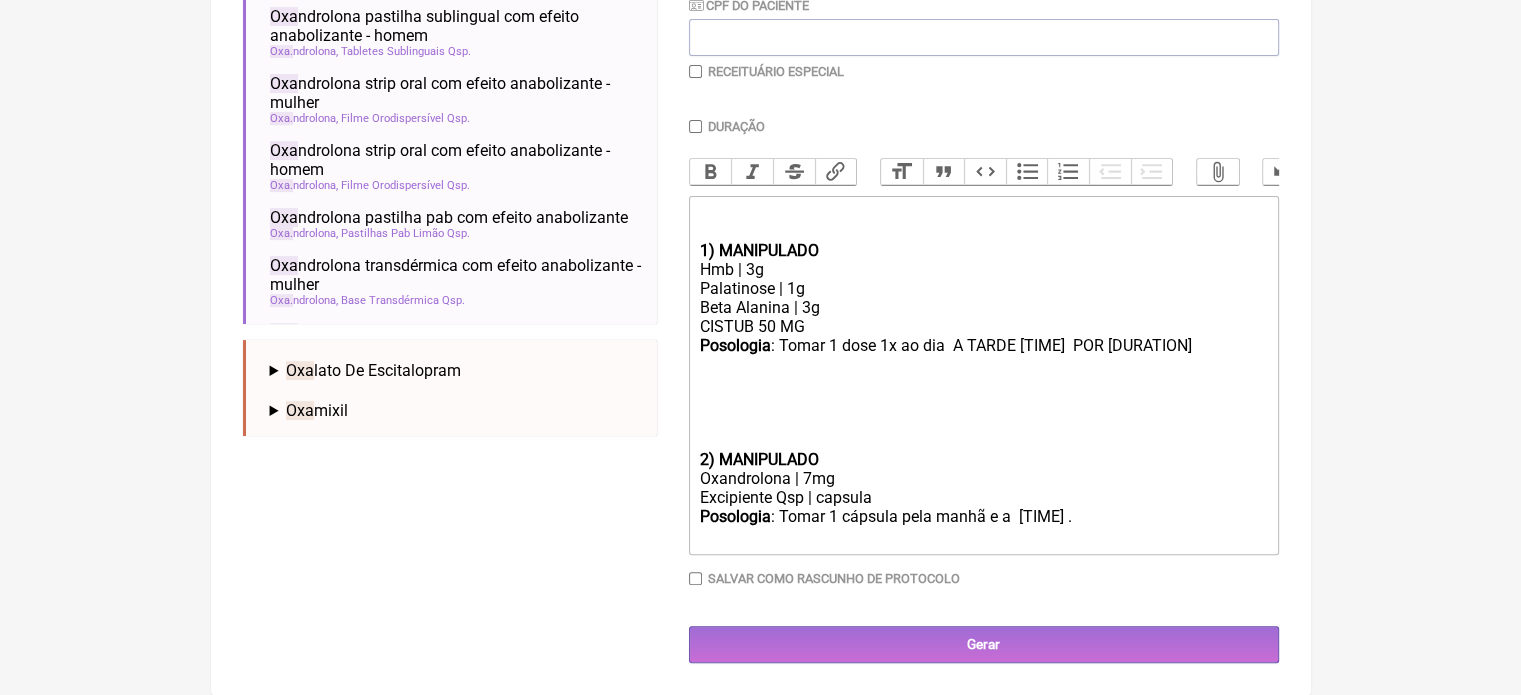 type on "<div><br><br></div><div><strong>1) MANIPULADO</strong></div><div>Hmb | 3g</div><div>Palatinose | 1g</div><div>Beta Alanina | 3g<br>CISTUB 50 MG&nbsp;</div><div><strong>Posologia</strong>: Tomar 1 dose 1x ao dia&nbsp; A TARDE [TIME]&nbsp; POR [DURATION]&nbsp;<br><br></div><div><br><br></div><div><br><br></div><div><strong>2) MANIPULADO</strong></div><div>Oxandrolona | 7mg</div><div>Excipiente Qsp | capsula</div><div><strong>Posologia</strong>: Tomar 1 cápsula pela manhã e a&nbsp; [TIME]&nbsp; .ㅤ<br><br></div>" 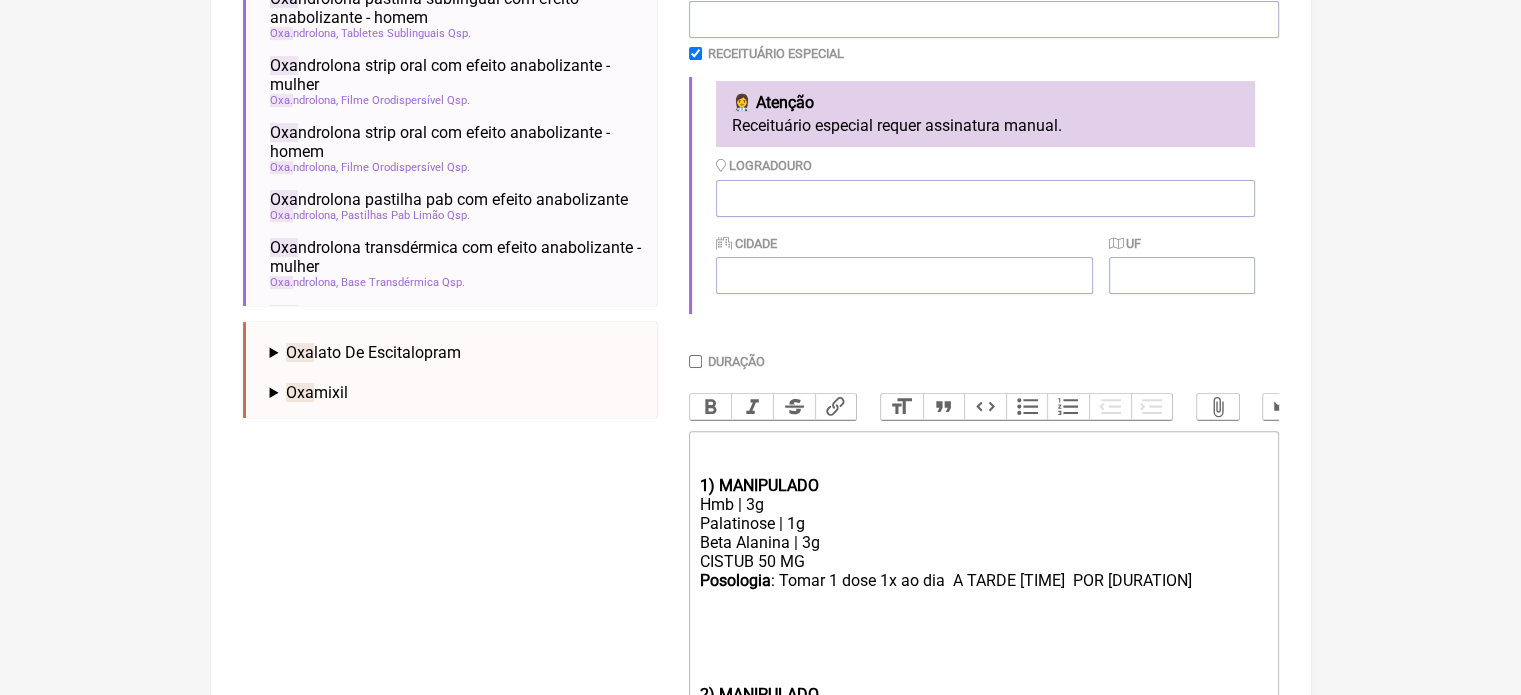 click on "Duração" at bounding box center [695, 361] 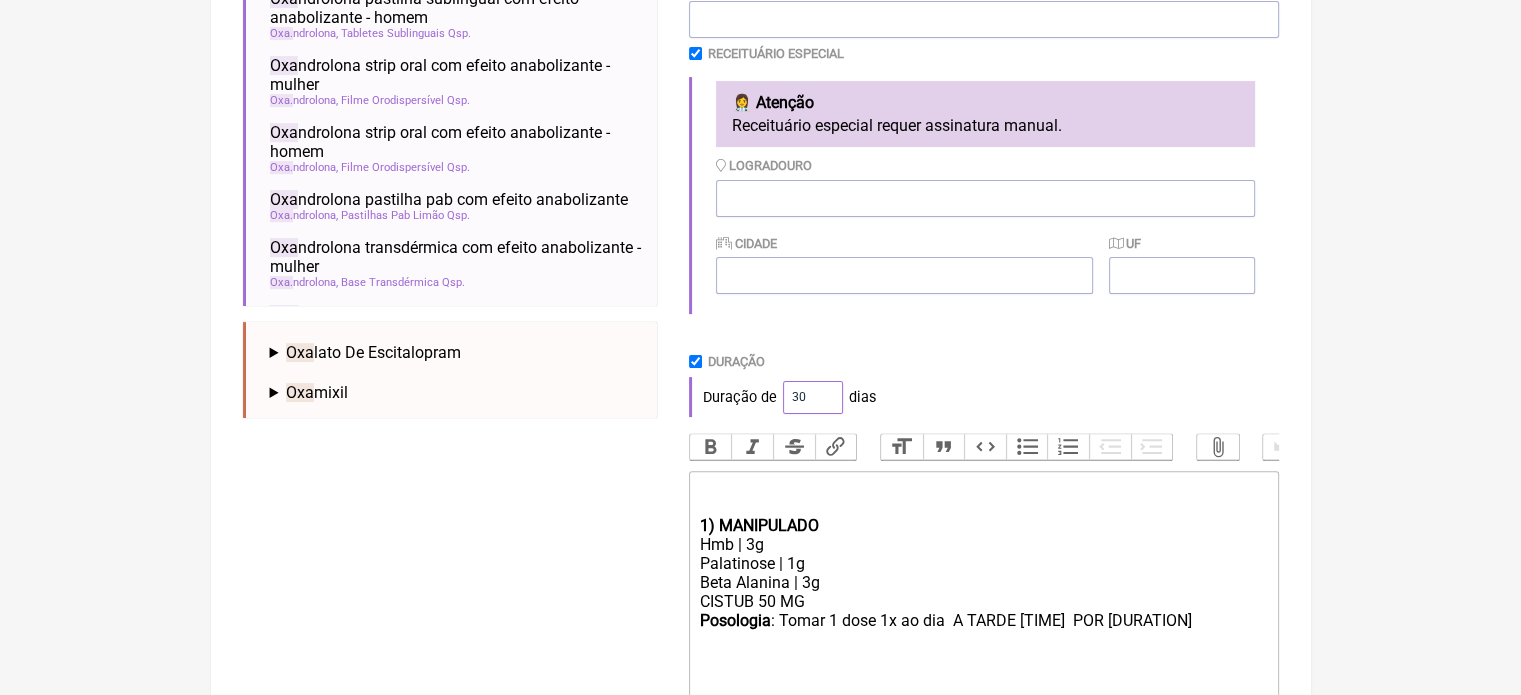 drag, startPoint x: 802, startPoint y: 399, endPoint x: 742, endPoint y: 407, distance: 60.530983 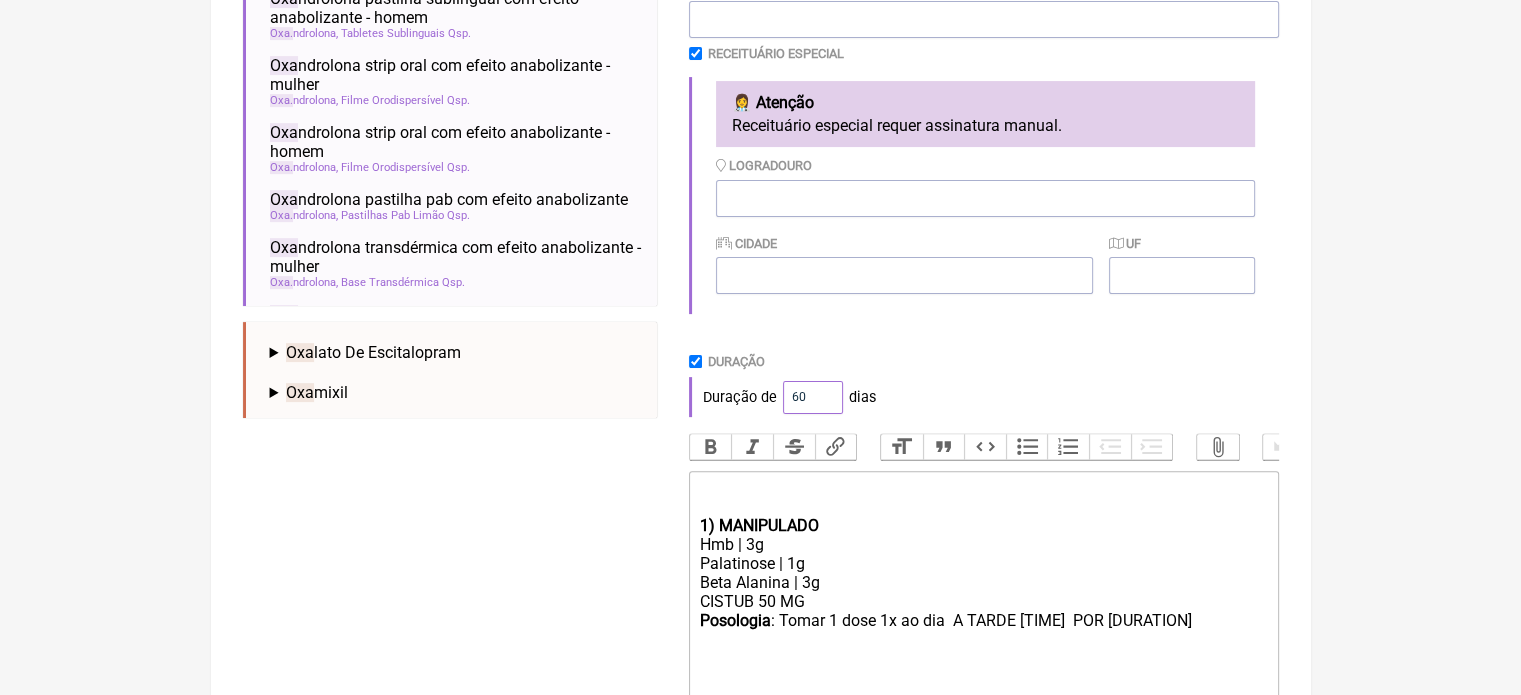 type on "60" 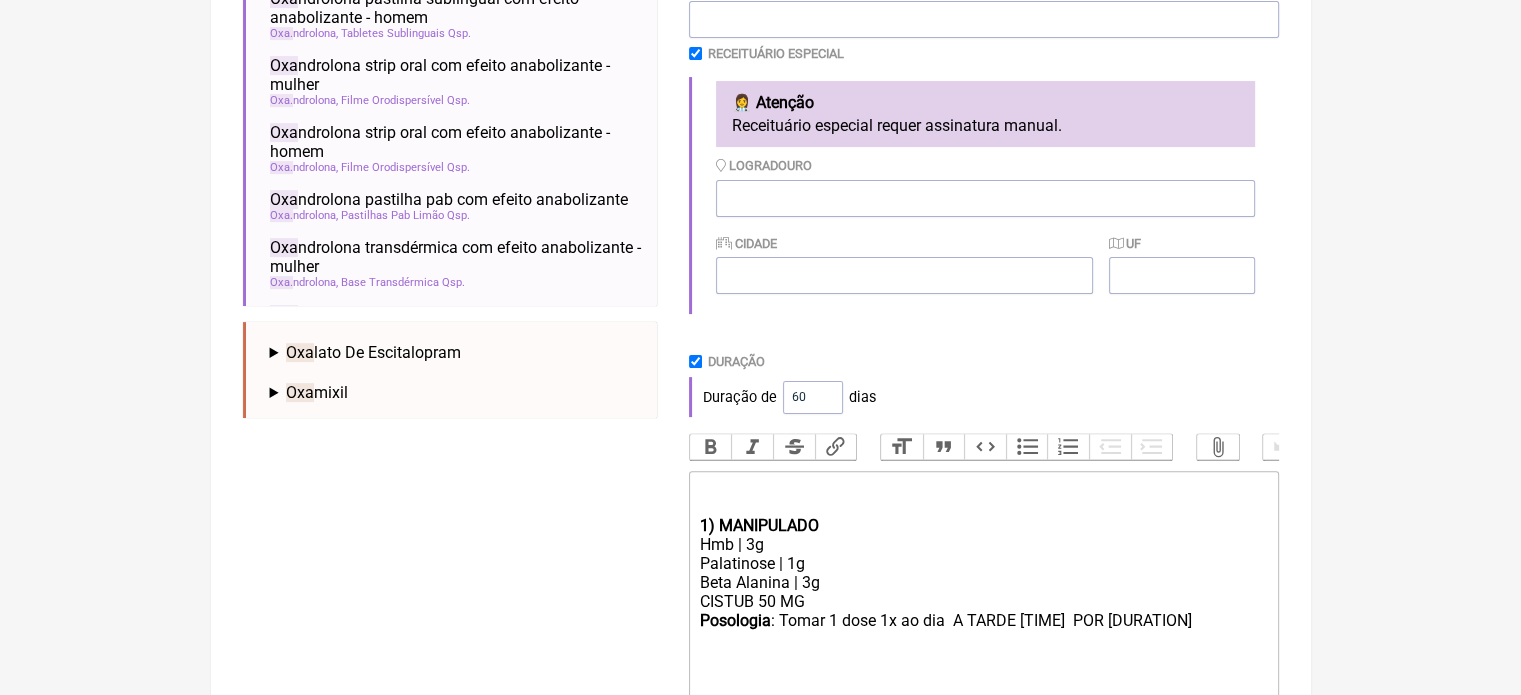 click on "Paciente [NAME] [LAST] Telefone do Paciente [PHONE] Email do Paciente [EMAIL] CPF do Paciente Receituário Especial 👩‍⚕️ Atenção Receituário especial requer assinatura manual. Logradouro [ADDRESS] [CITY] [STATE]" at bounding box center [984, 26] 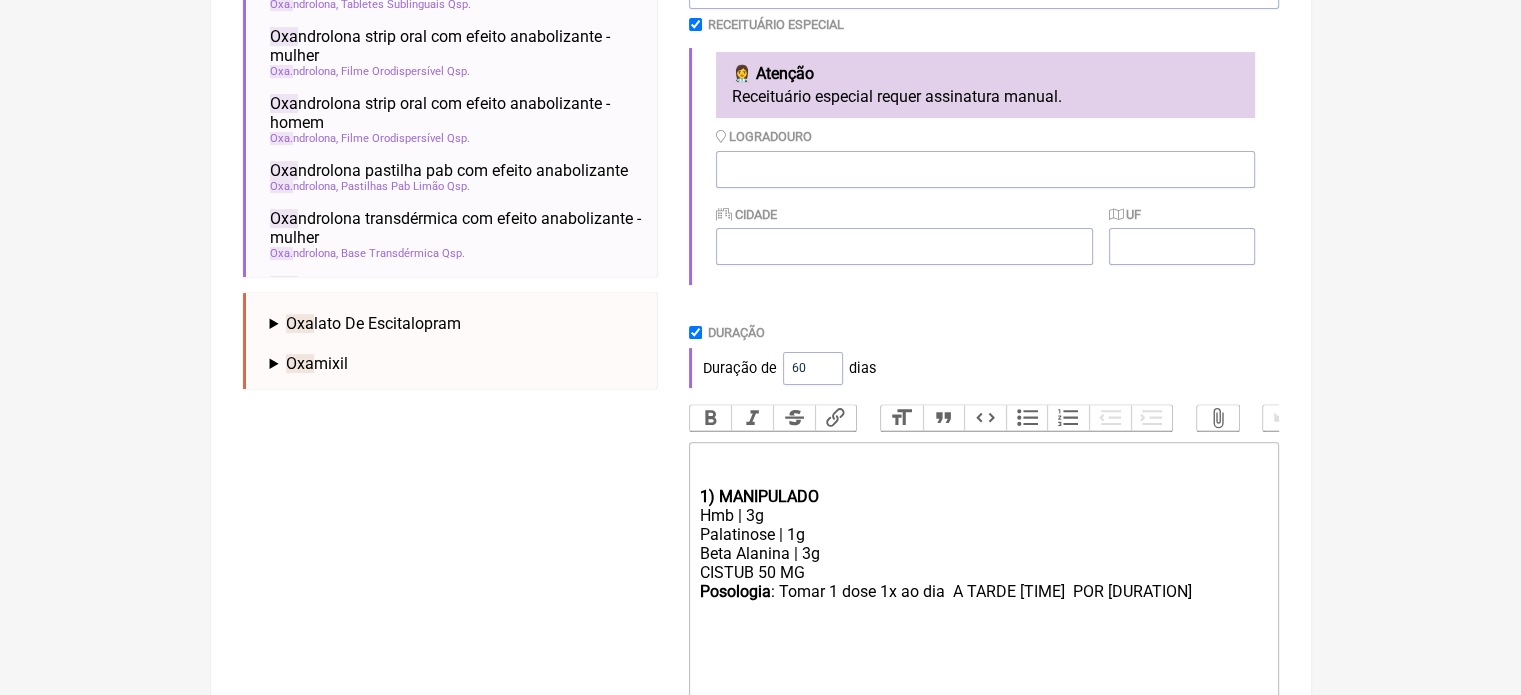 scroll, scrollTop: 816, scrollLeft: 0, axis: vertical 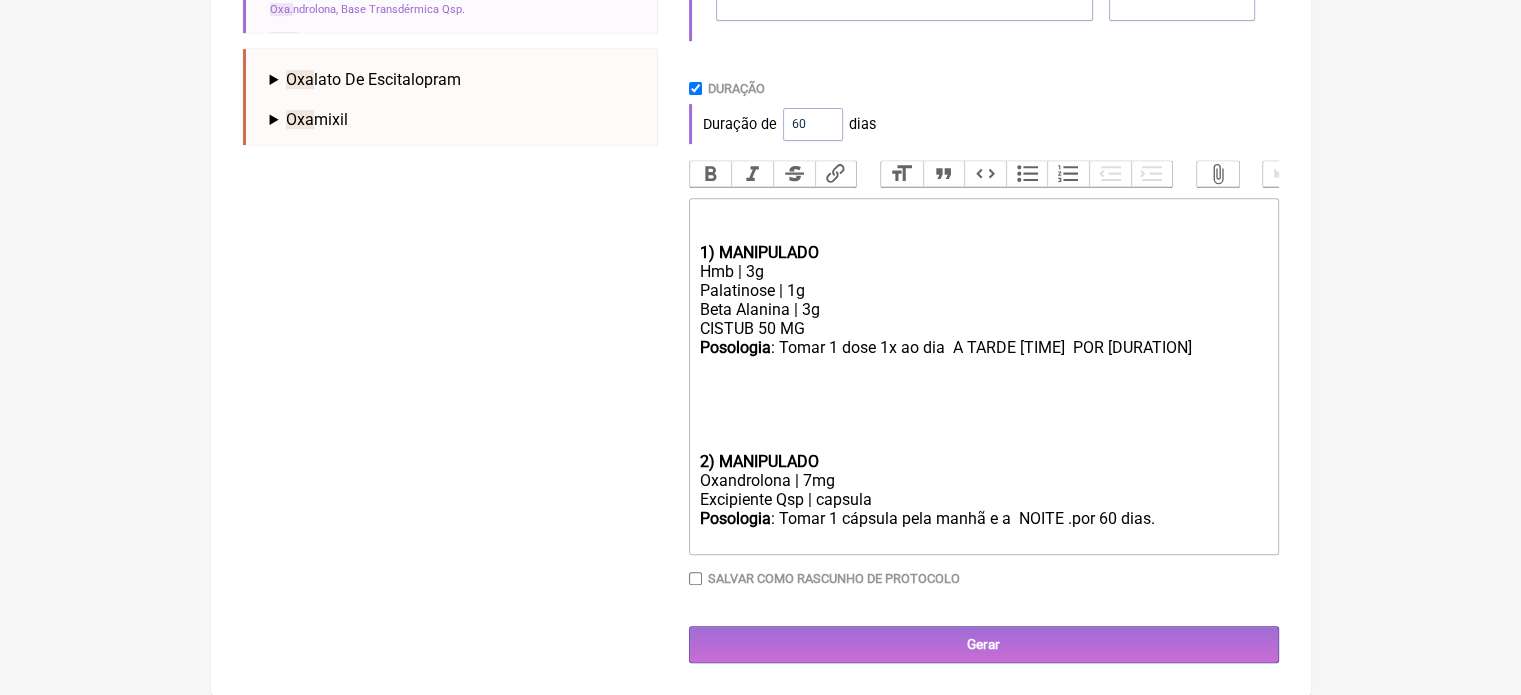 click on "1) MANIPULADO Hmb | 3g Palatinose | 1g Beta Alanina | 3g CISTUB 50 MG&nbsp; Posologia : Tomar 1 dose 1x ao dia&nbsp; A TARDE [TIME]&nbsp; POR [DURATION]&nbsp;<br><br>2) MANIPULADO Oxandrolona | 7mg Excipiente Qsp | capsula Posologia : Tomar 1 cápsula pela manhã e a&nbsp; [TIME]&nbsp; .por [DURATION]." 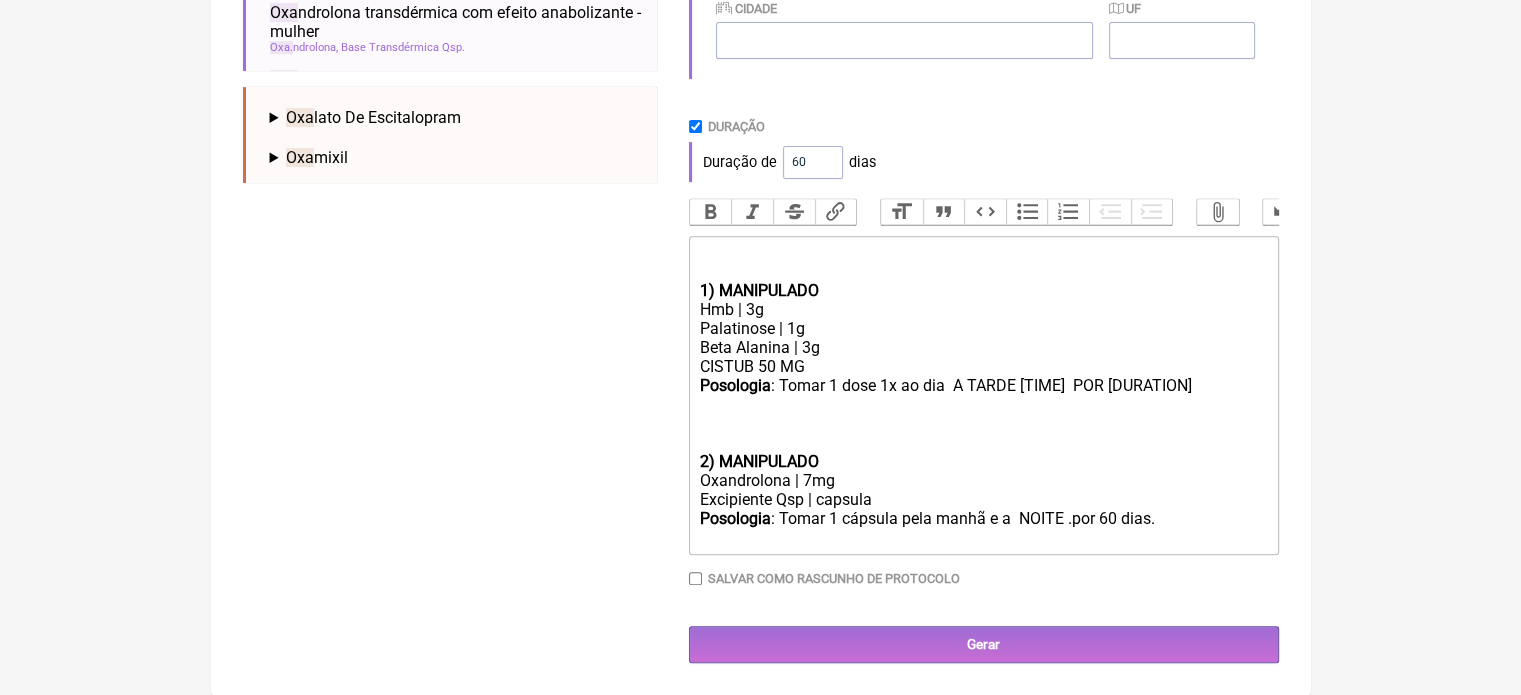 type on "<div><br><br></div><div><strong>1) MANIPULADO</strong></div><div>Hmb | 3g</div><div>Palatinose | 1g</div><div>Beta Alanina | 3g<br>CISTUB 50 MG&nbsp;</div><div><strong>Posologia</strong>: Tomar 1 dose 1x ao dia&nbsp; A TARDE [TIME]&nbsp; POR [DURATION]&nbsp;<br><br></div><div><br><br></div><div><br><br></div><div><strong>2) MANIPULADO</strong></div><div>Oxandrolona | 7mg</div><div>Excipiente Qsp | capsula</div><div><strong>Posologia</strong>: Tomar 1 cápsula pela manhã e a&nbsp; [TIME]&nbsp; .por [DURATION].<br><br></div>" 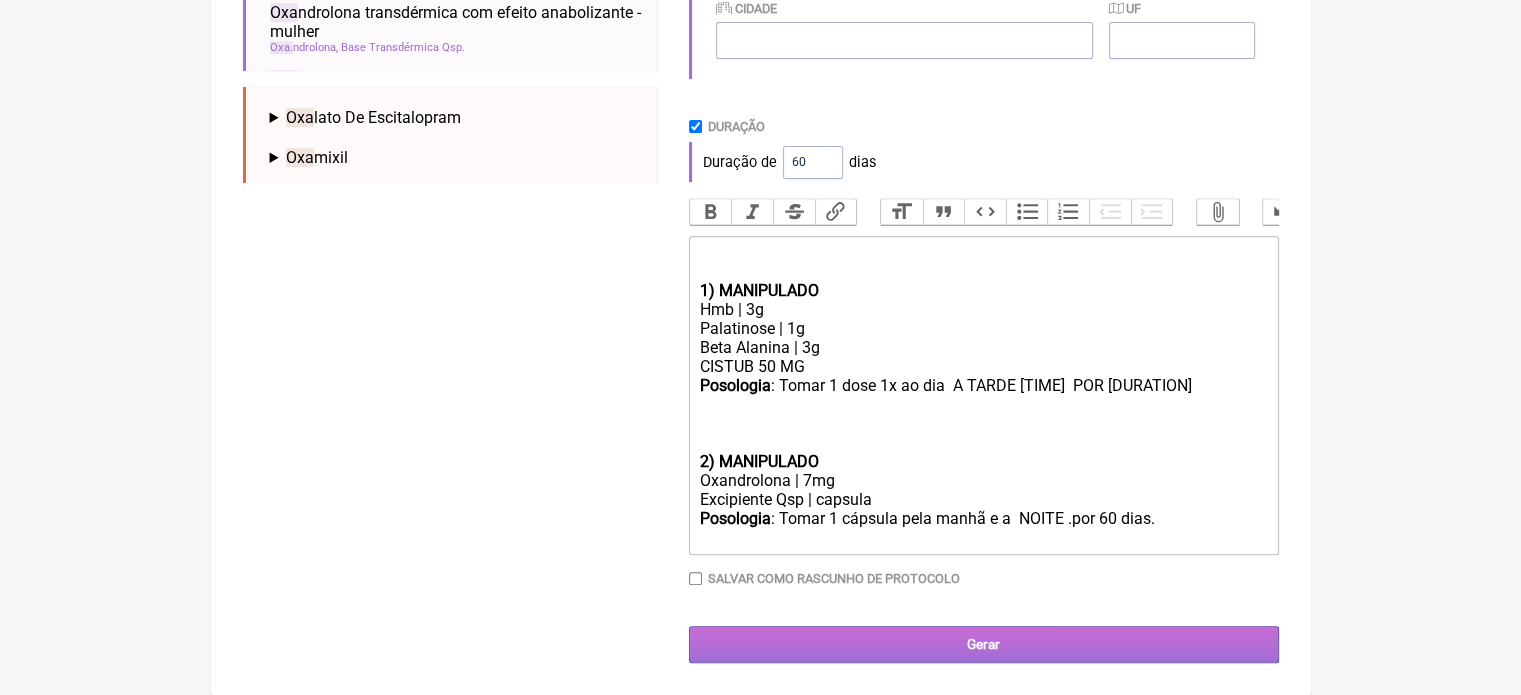 click on "Gerar" at bounding box center (984, 644) 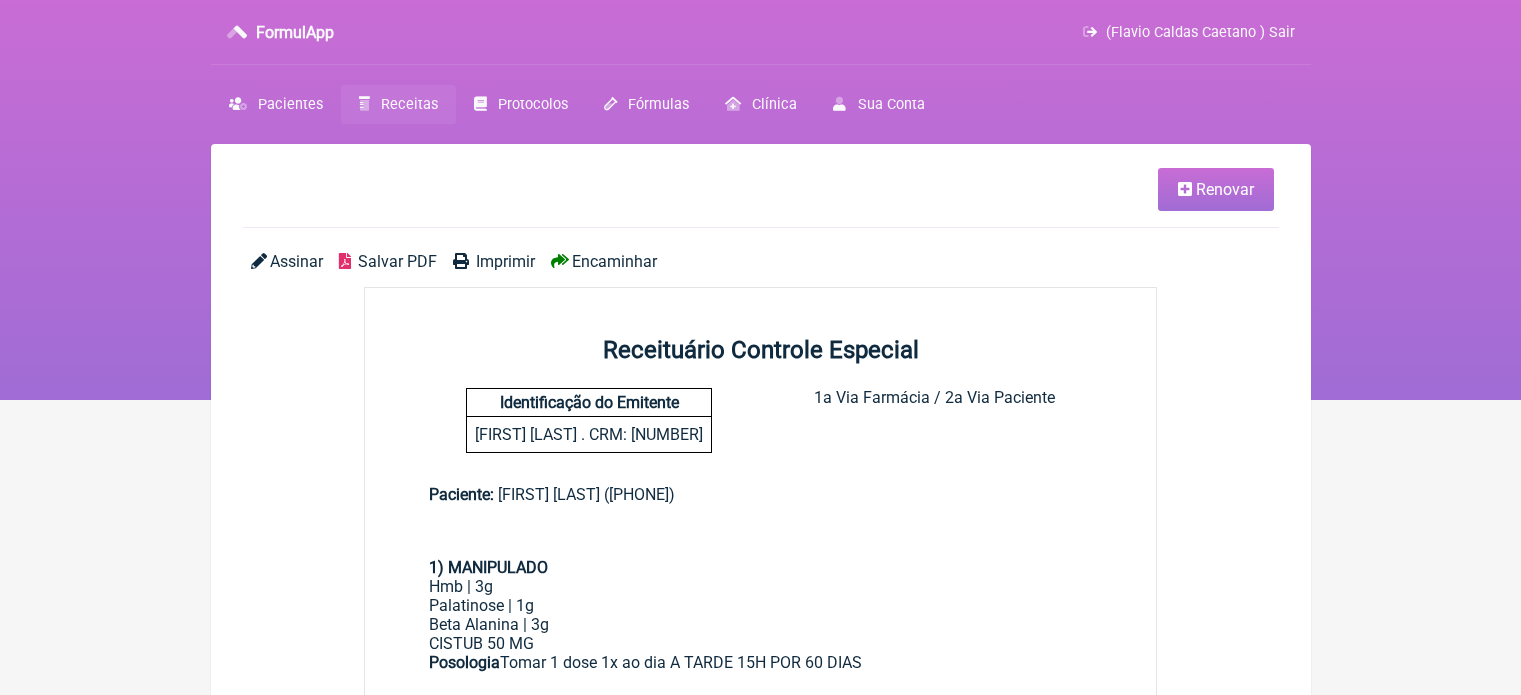 scroll, scrollTop: 0, scrollLeft: 0, axis: both 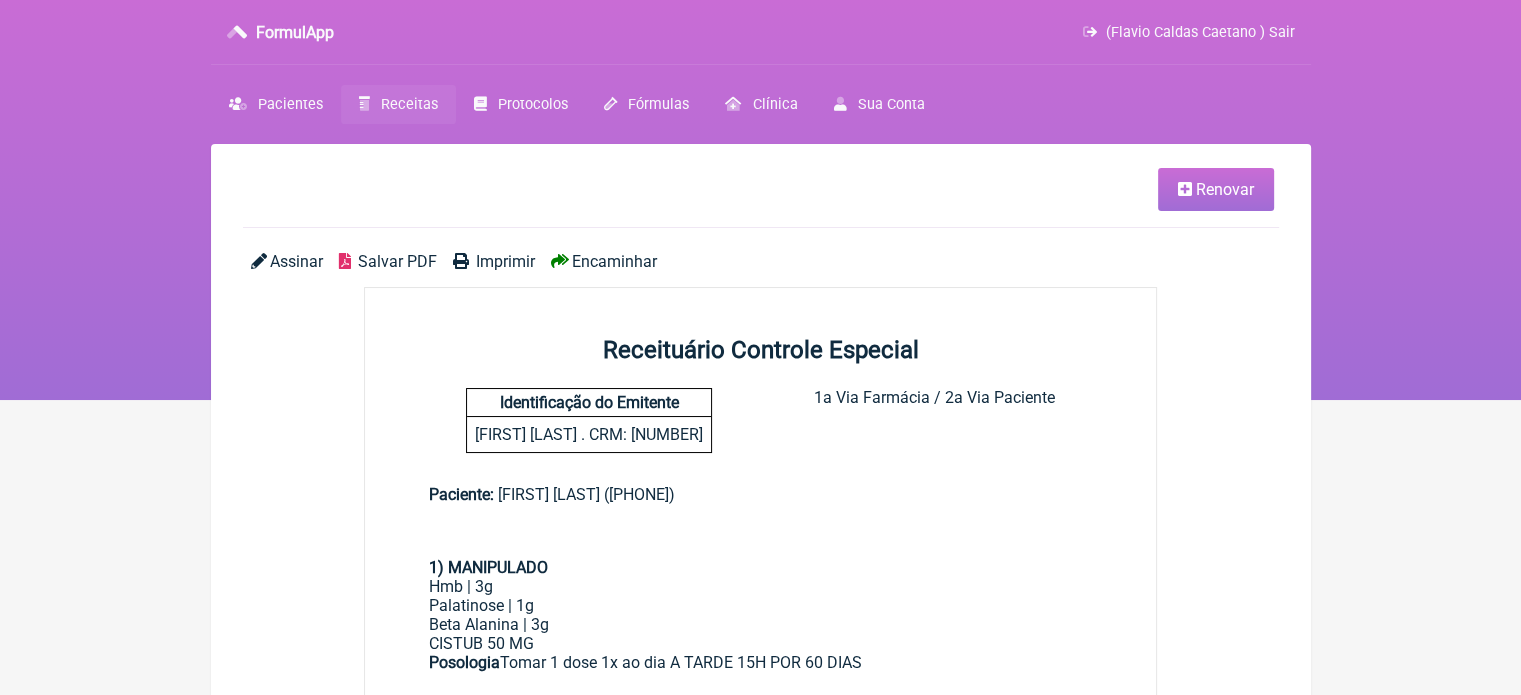 click on "Imprimir" at bounding box center (505, 261) 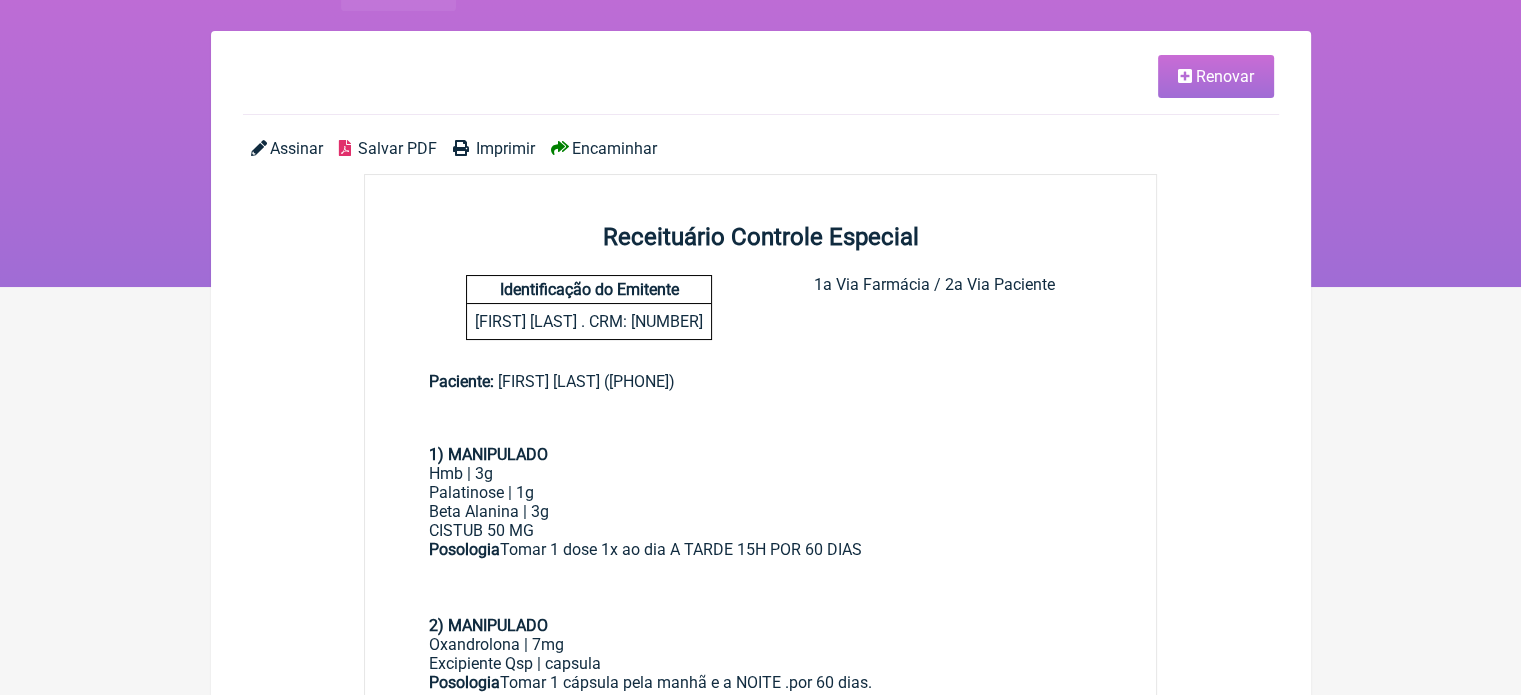 scroll, scrollTop: 300, scrollLeft: 0, axis: vertical 